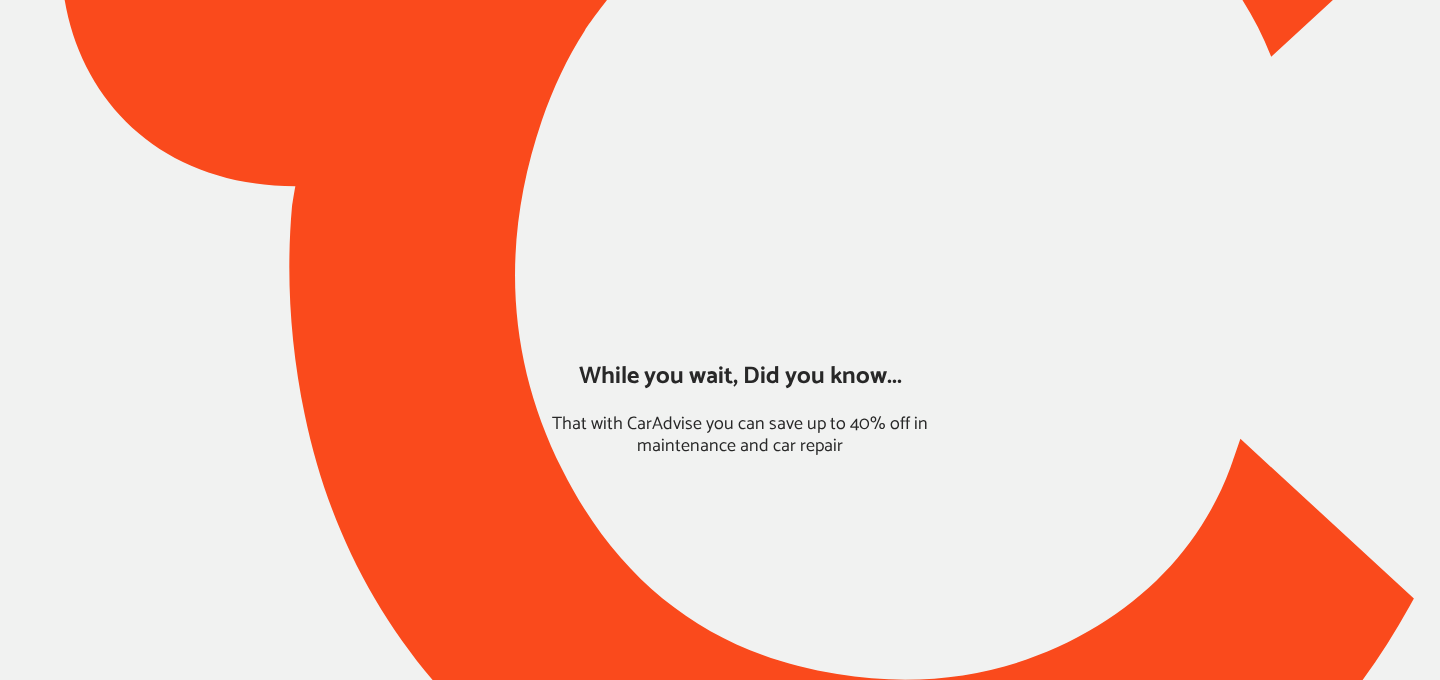 scroll, scrollTop: 0, scrollLeft: 0, axis: both 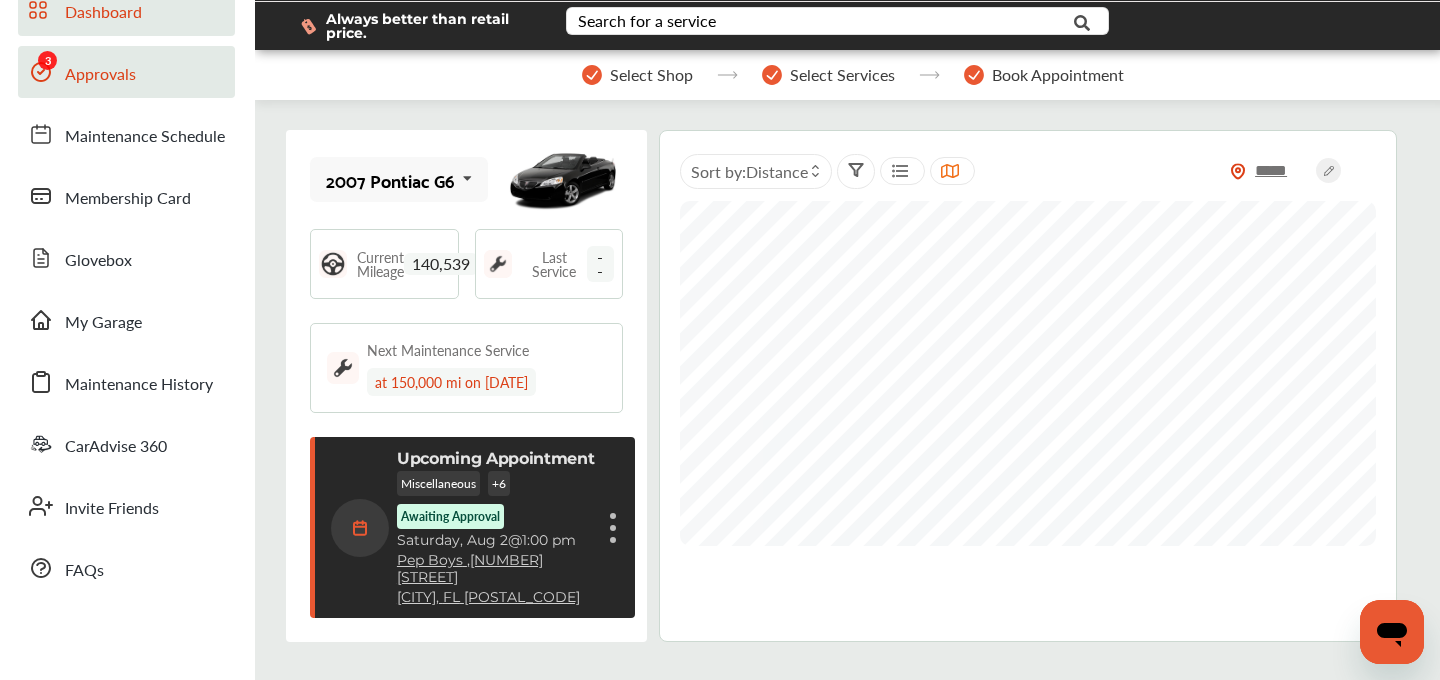 click on "Approvals" at bounding box center (100, 75) 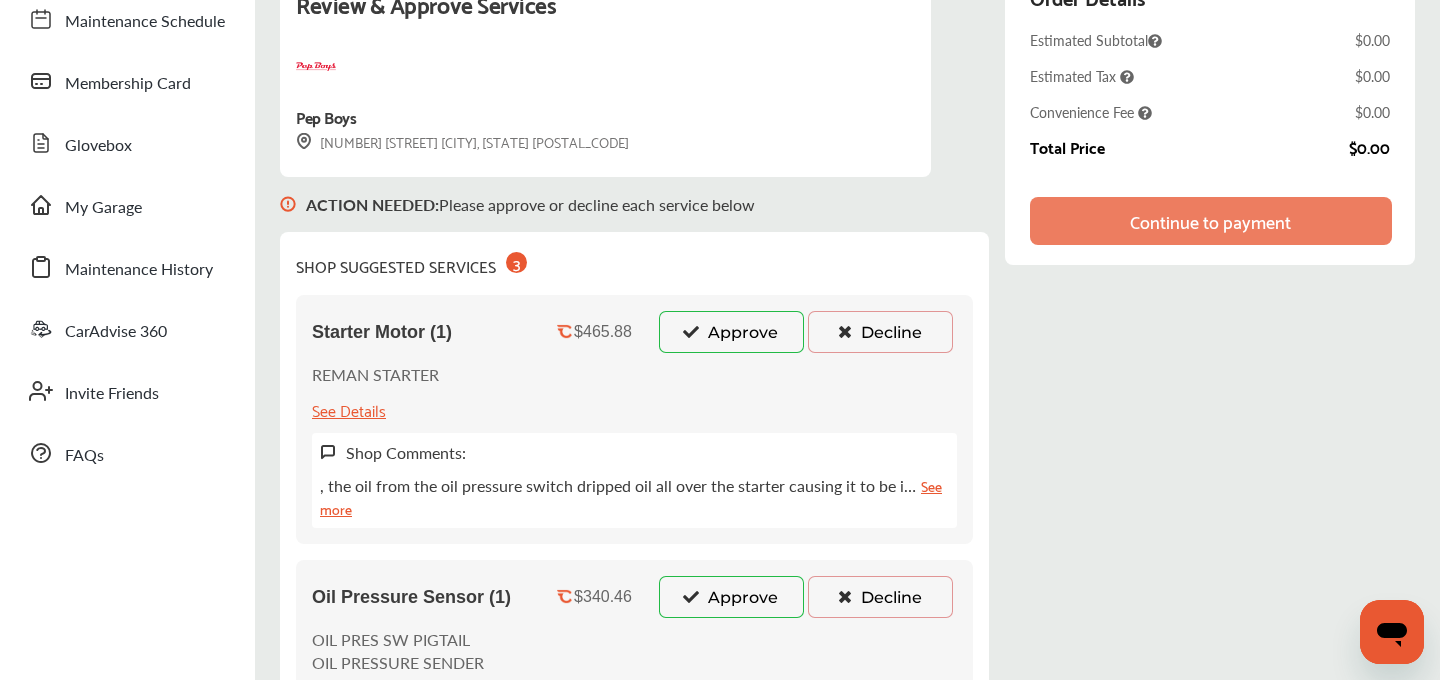 scroll, scrollTop: 202, scrollLeft: 0, axis: vertical 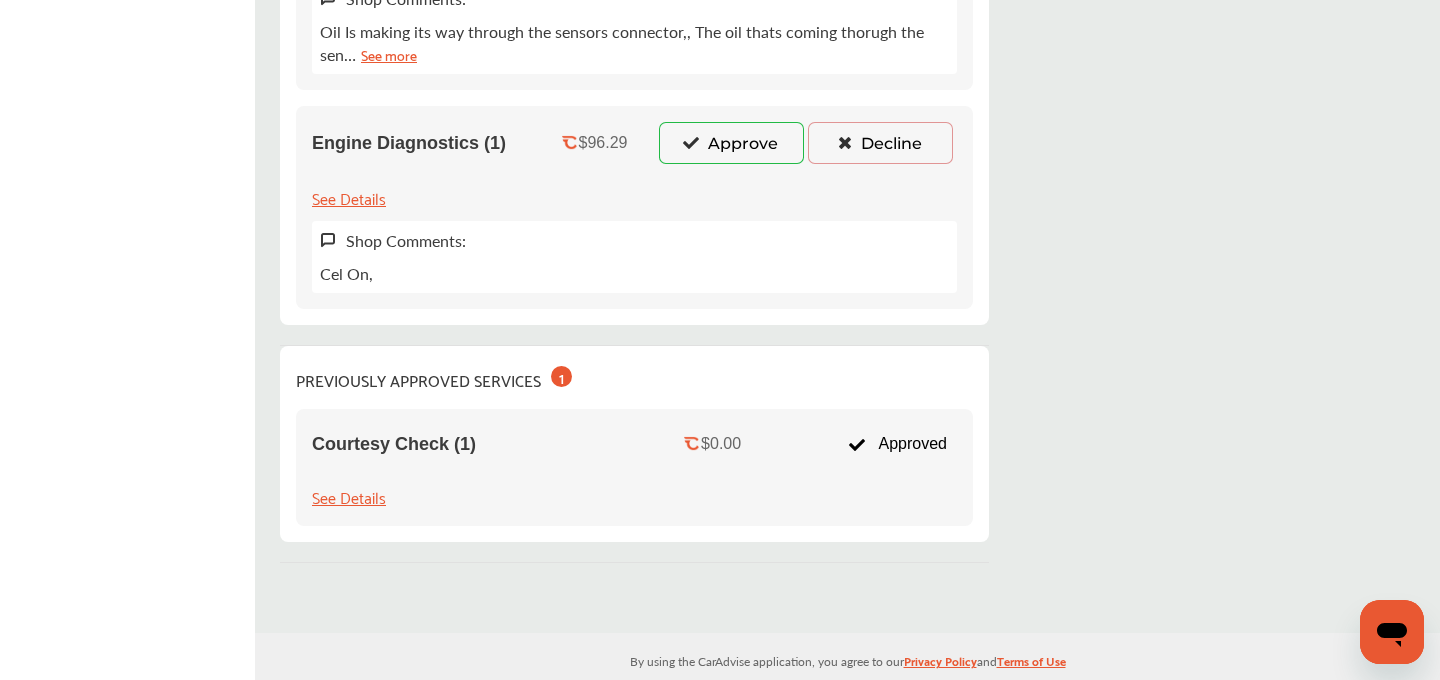 click on "Approve" at bounding box center [731, 143] 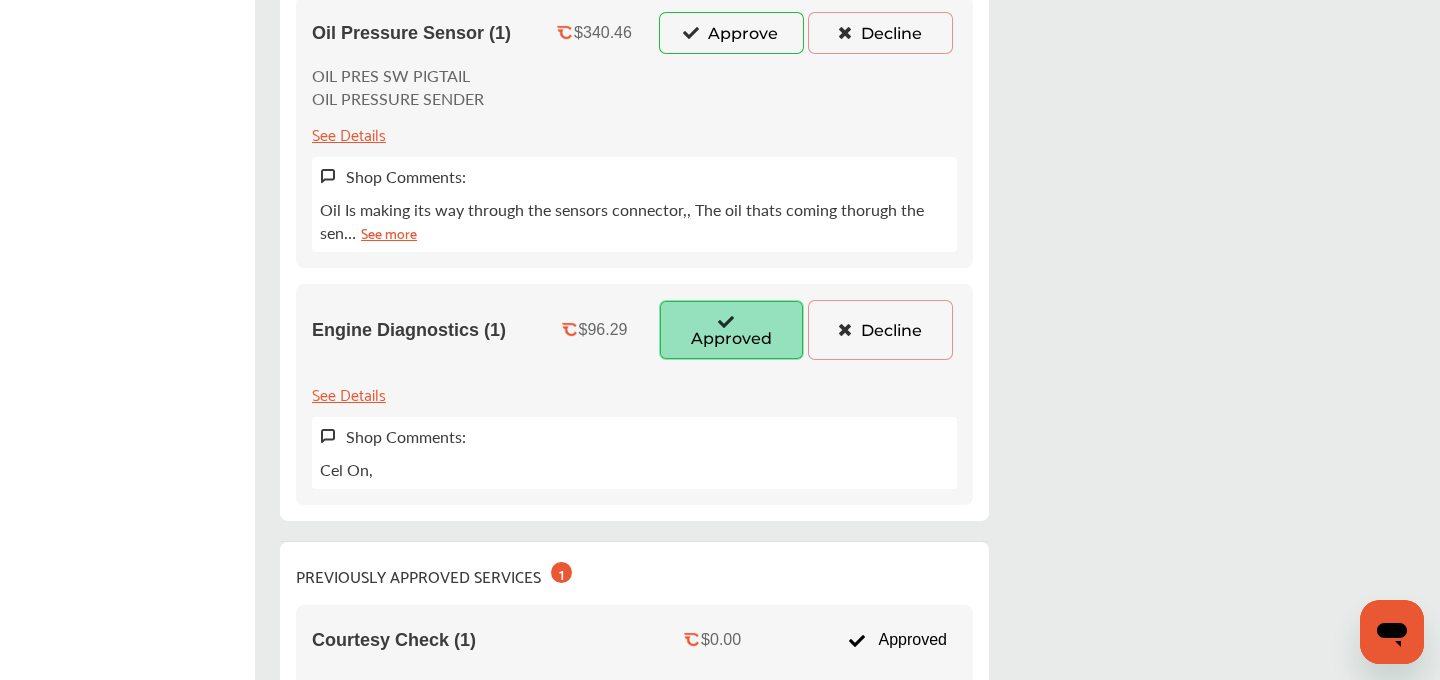 scroll, scrollTop: 0, scrollLeft: 0, axis: both 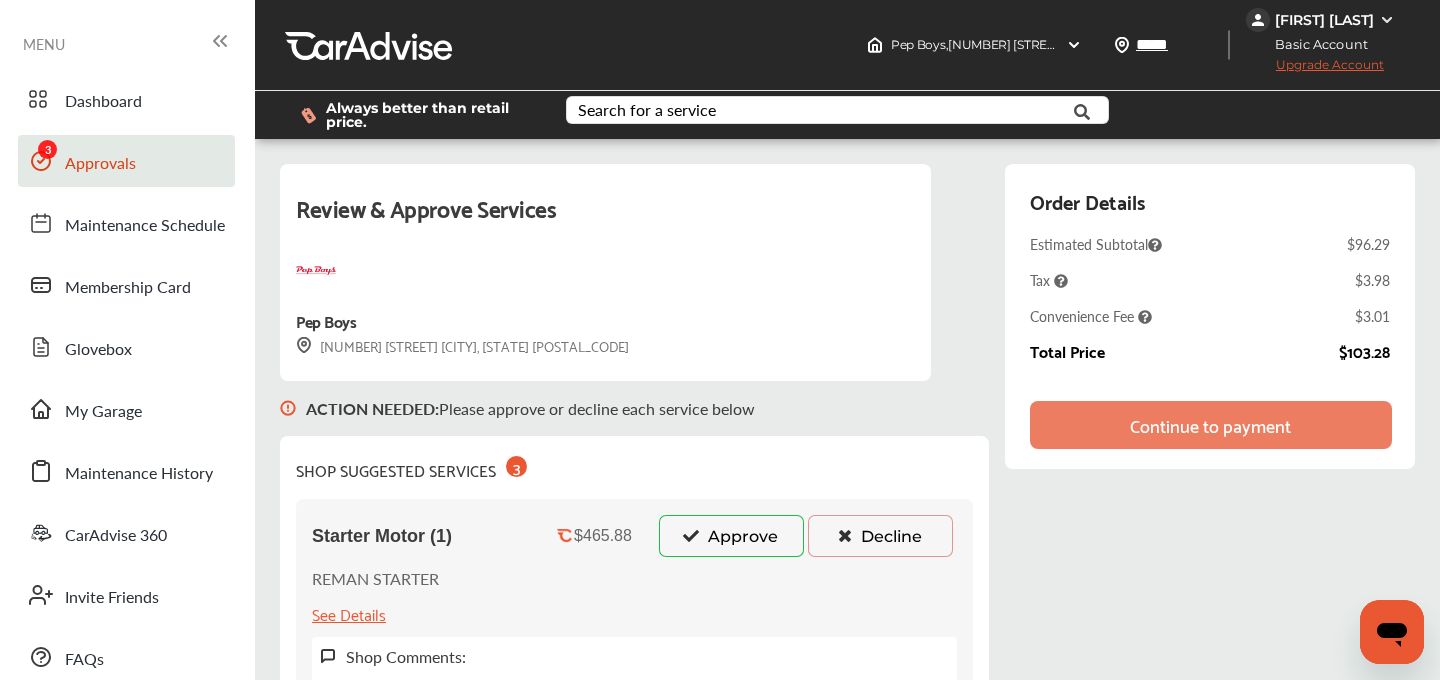 type 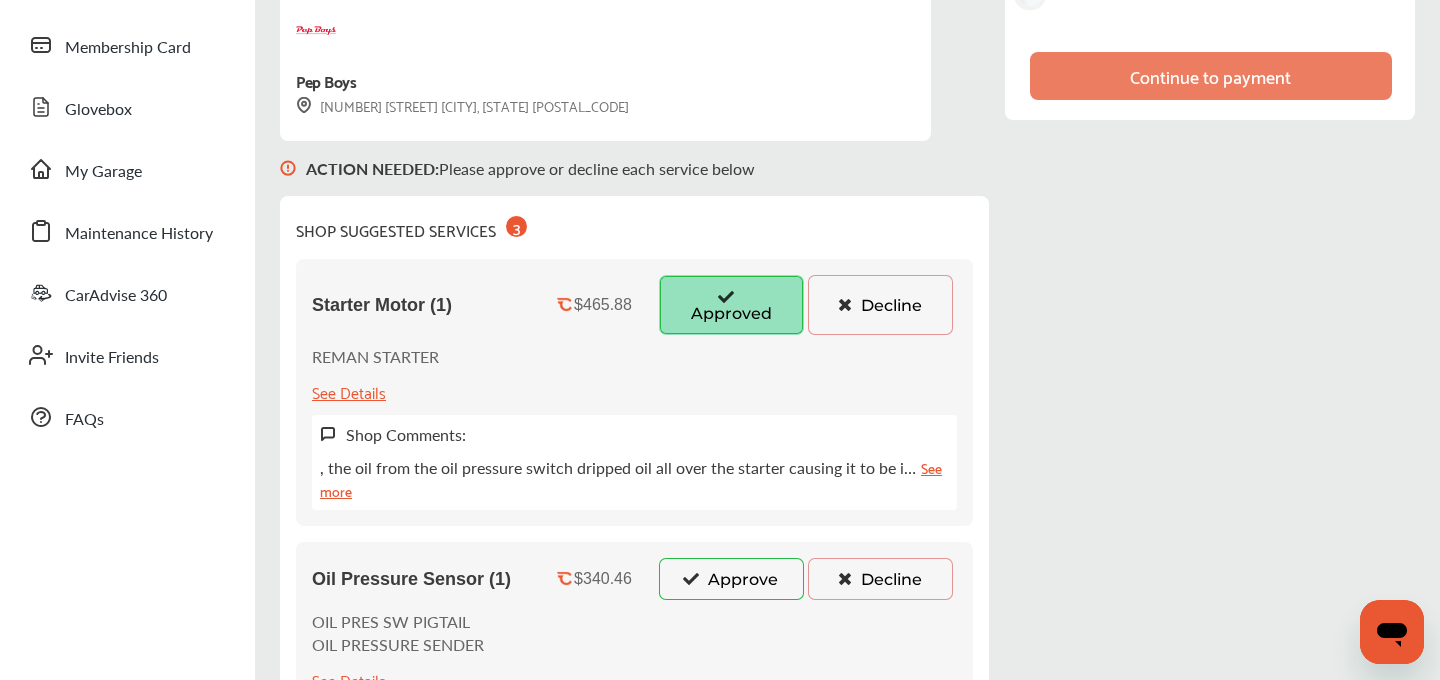 scroll, scrollTop: 281, scrollLeft: 0, axis: vertical 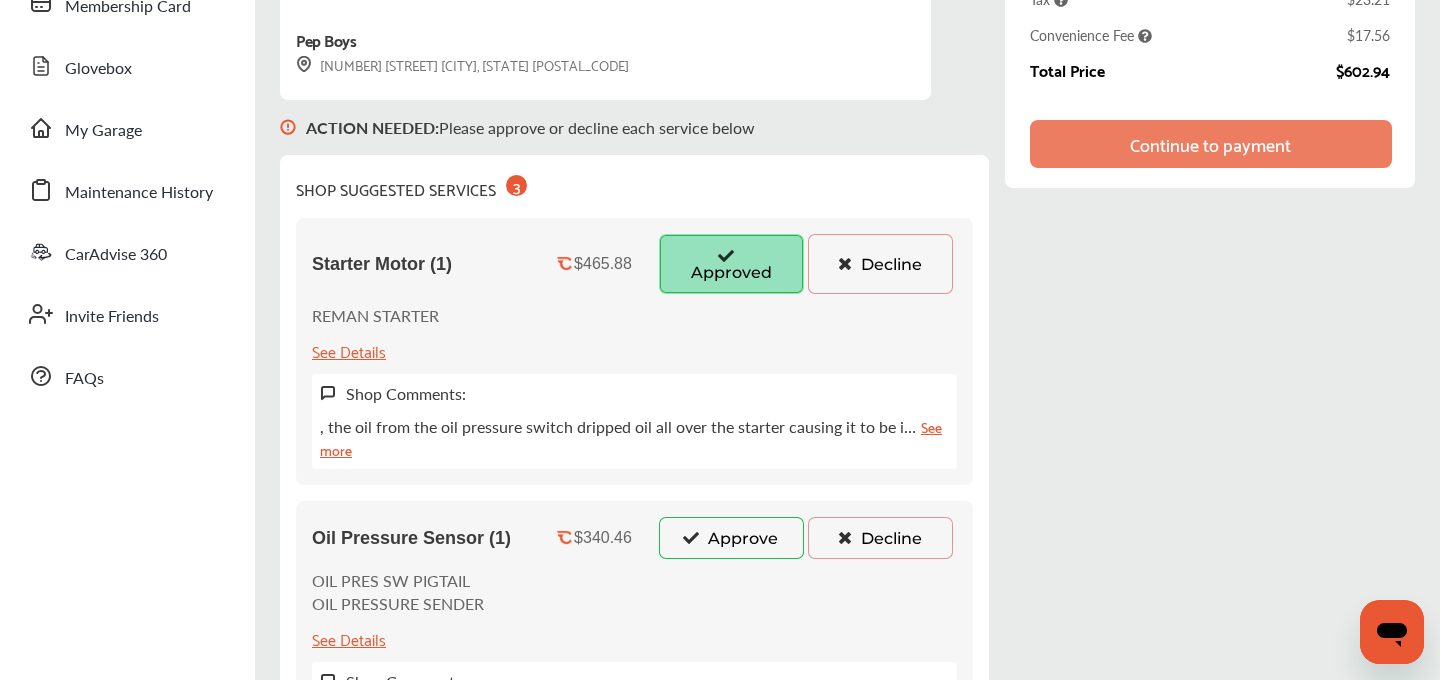 click on "Approve" at bounding box center (731, 538) 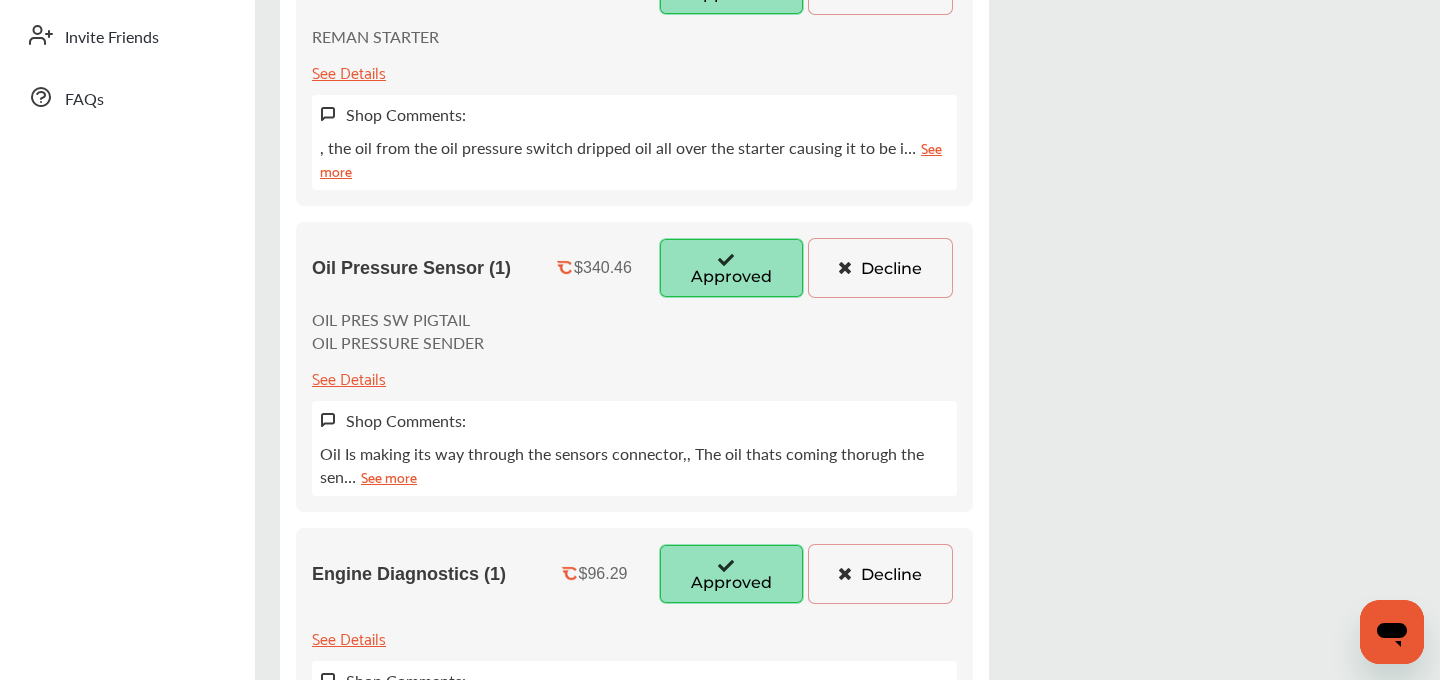 scroll, scrollTop: 572, scrollLeft: 0, axis: vertical 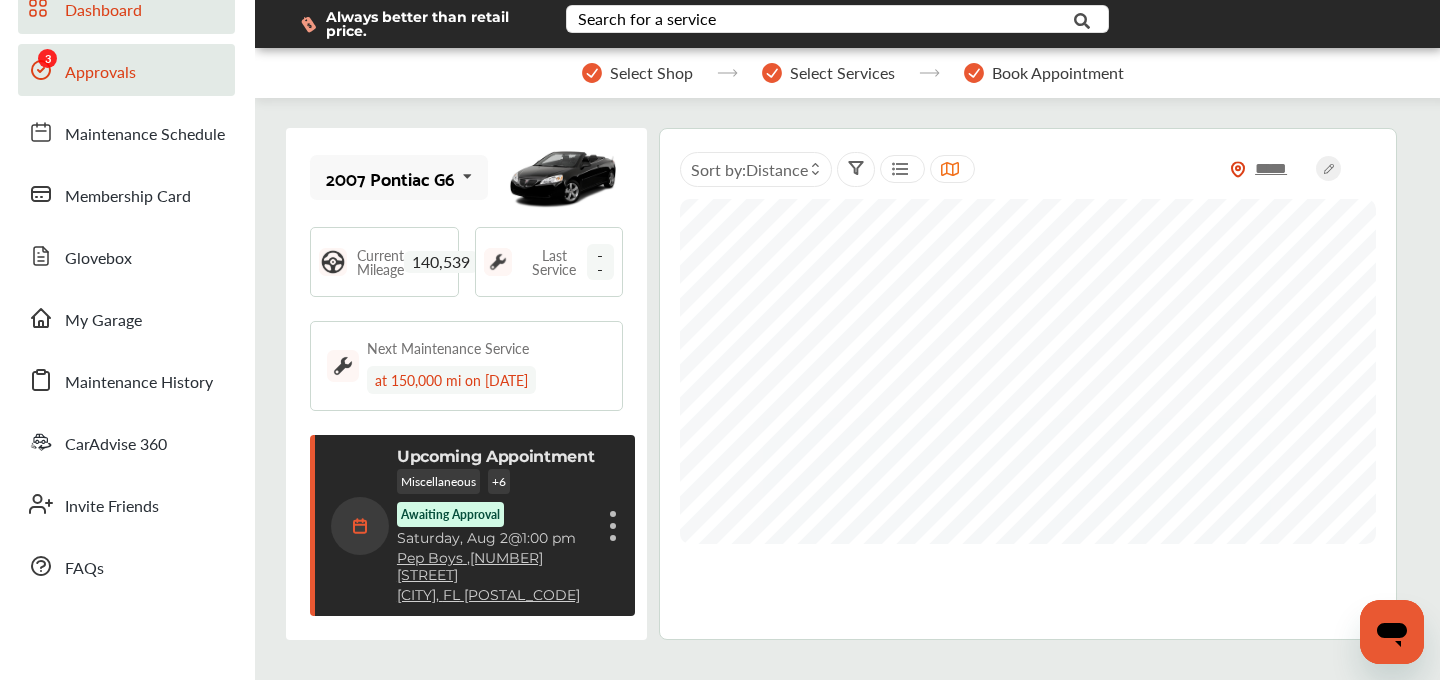click on "Approvals" at bounding box center (126, 70) 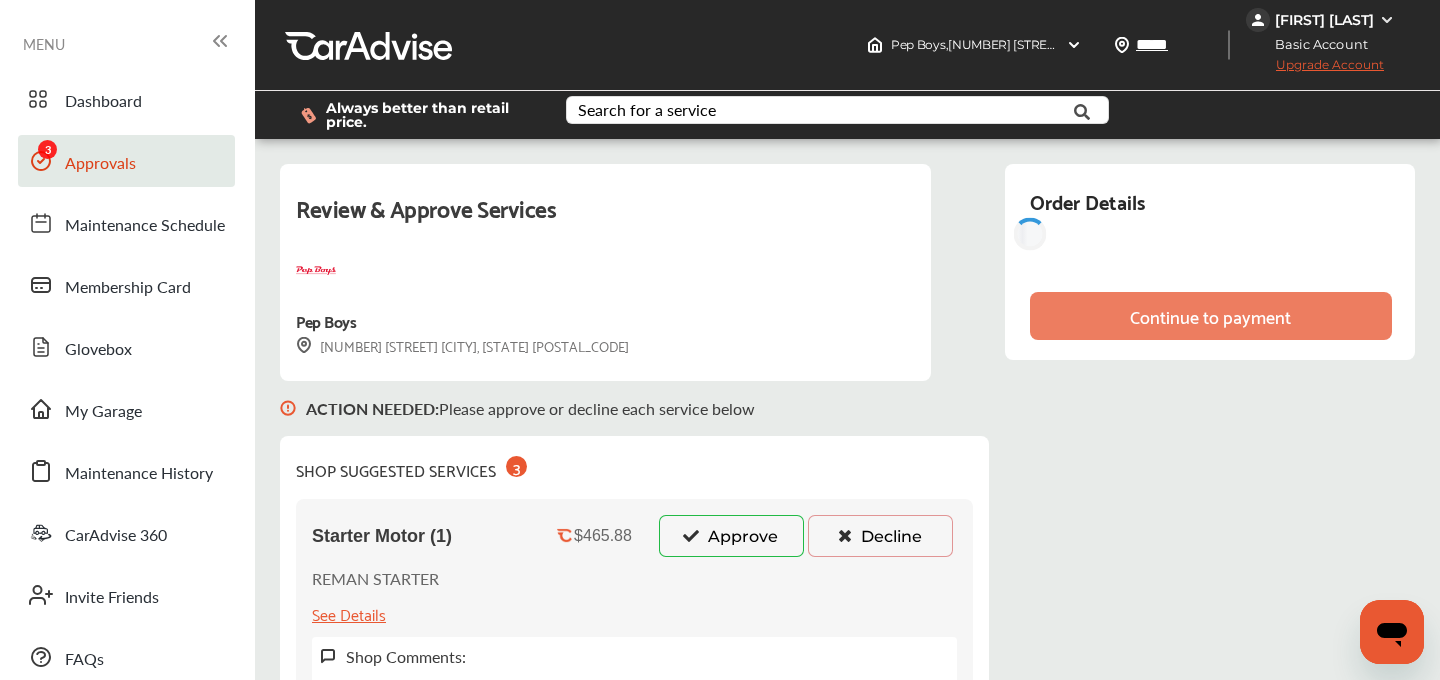 click on "Approve" at bounding box center (731, 536) 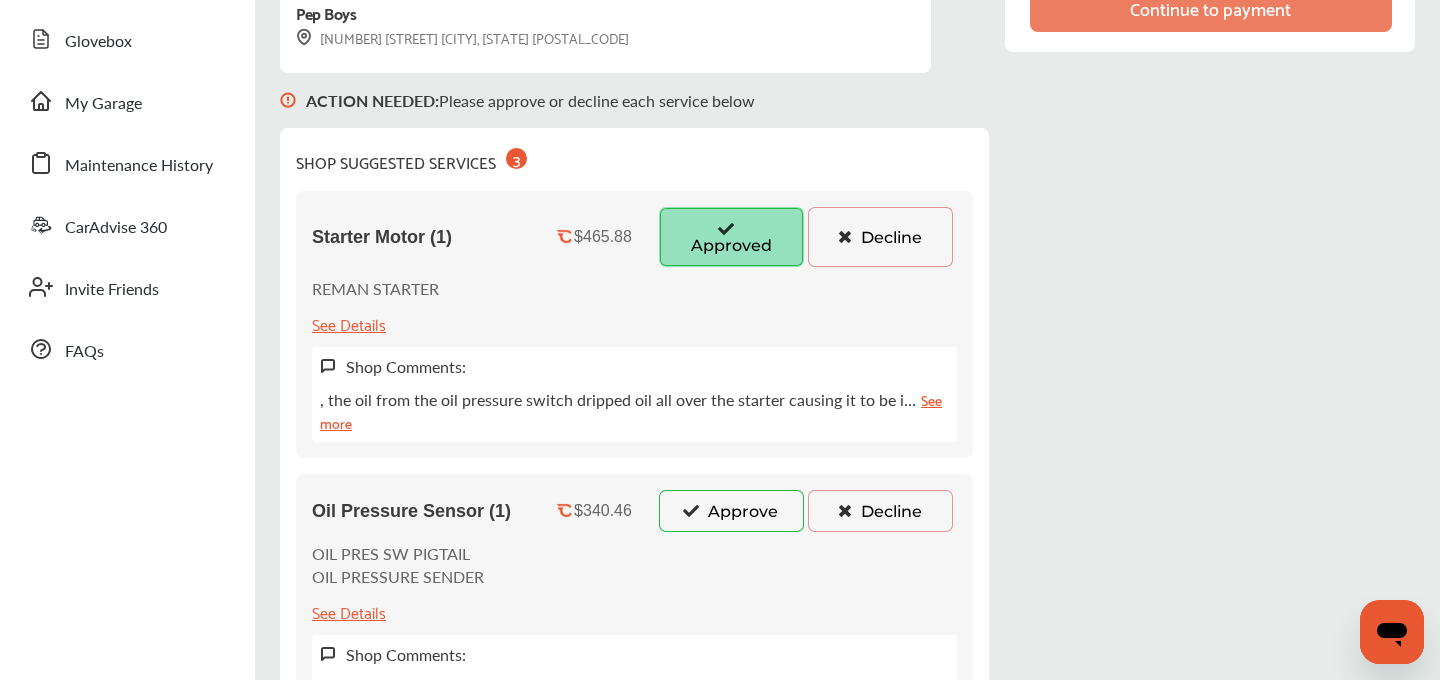 scroll, scrollTop: 320, scrollLeft: 0, axis: vertical 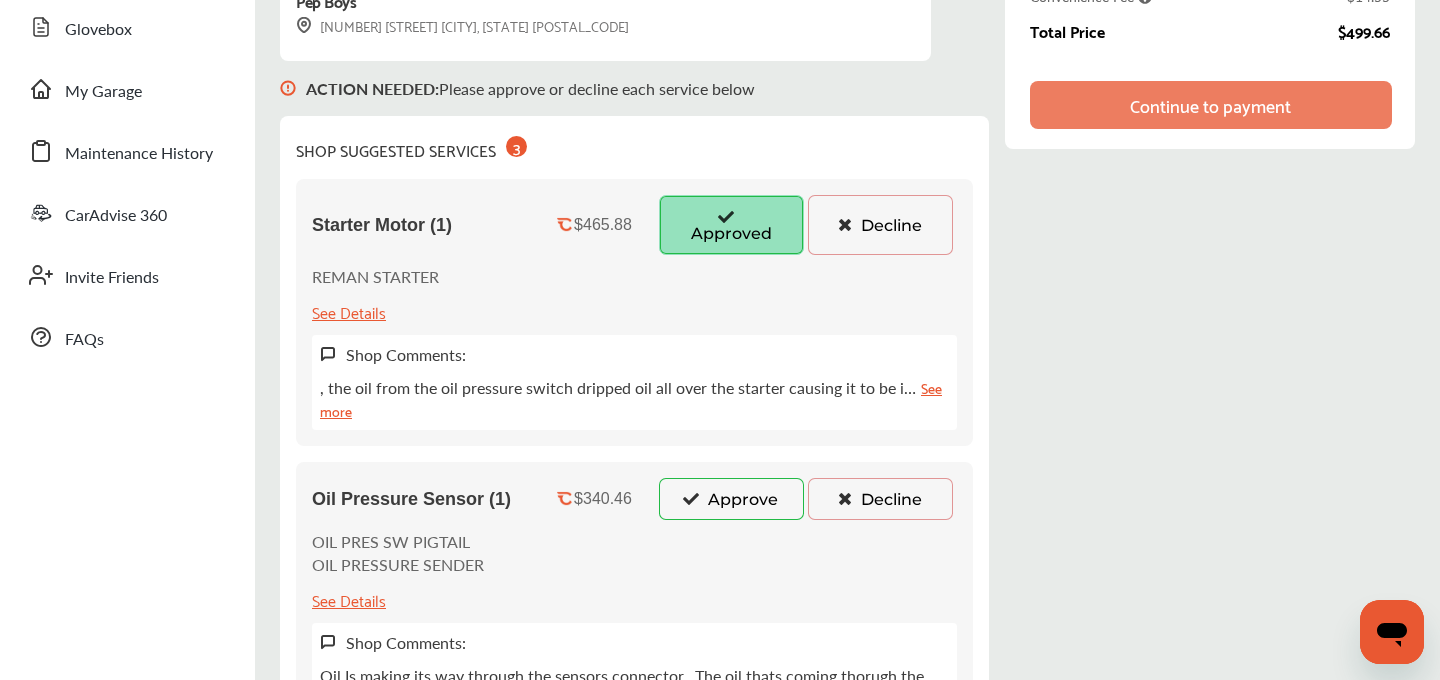 click at bounding box center [691, 498] 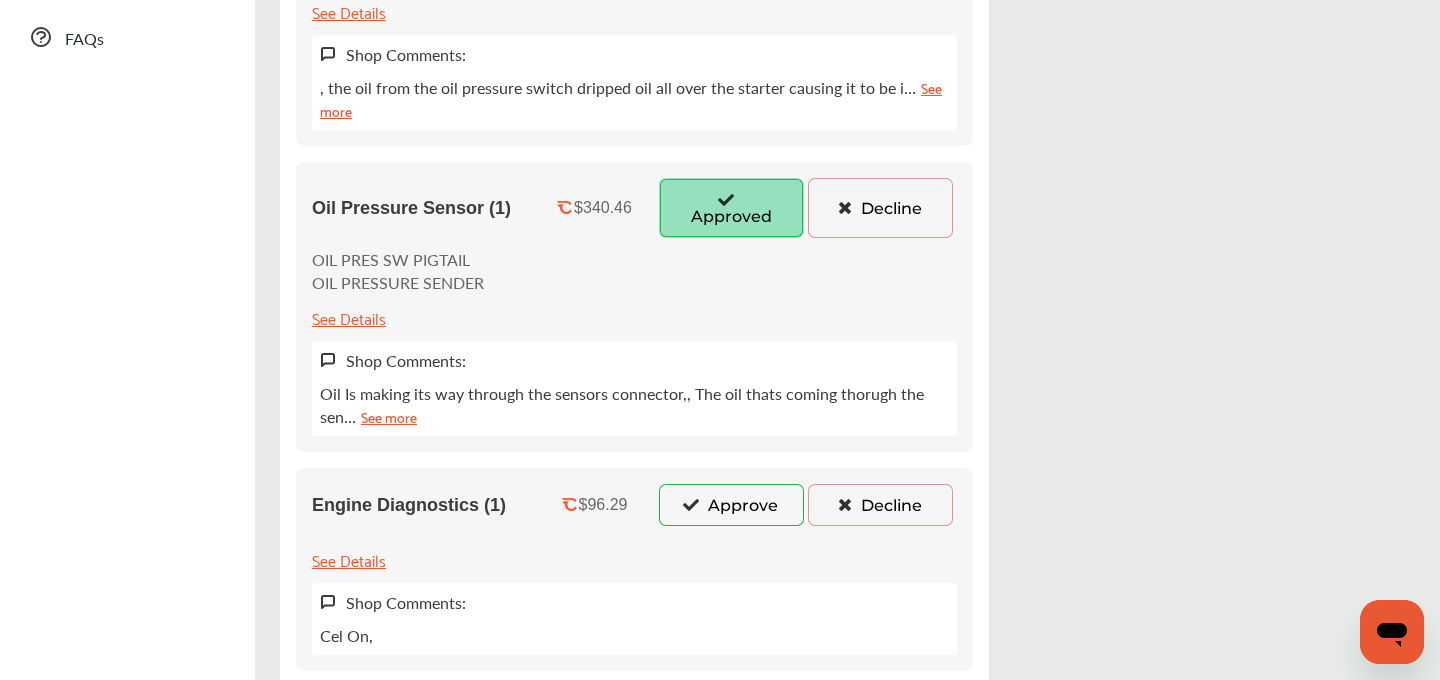scroll, scrollTop: 623, scrollLeft: 0, axis: vertical 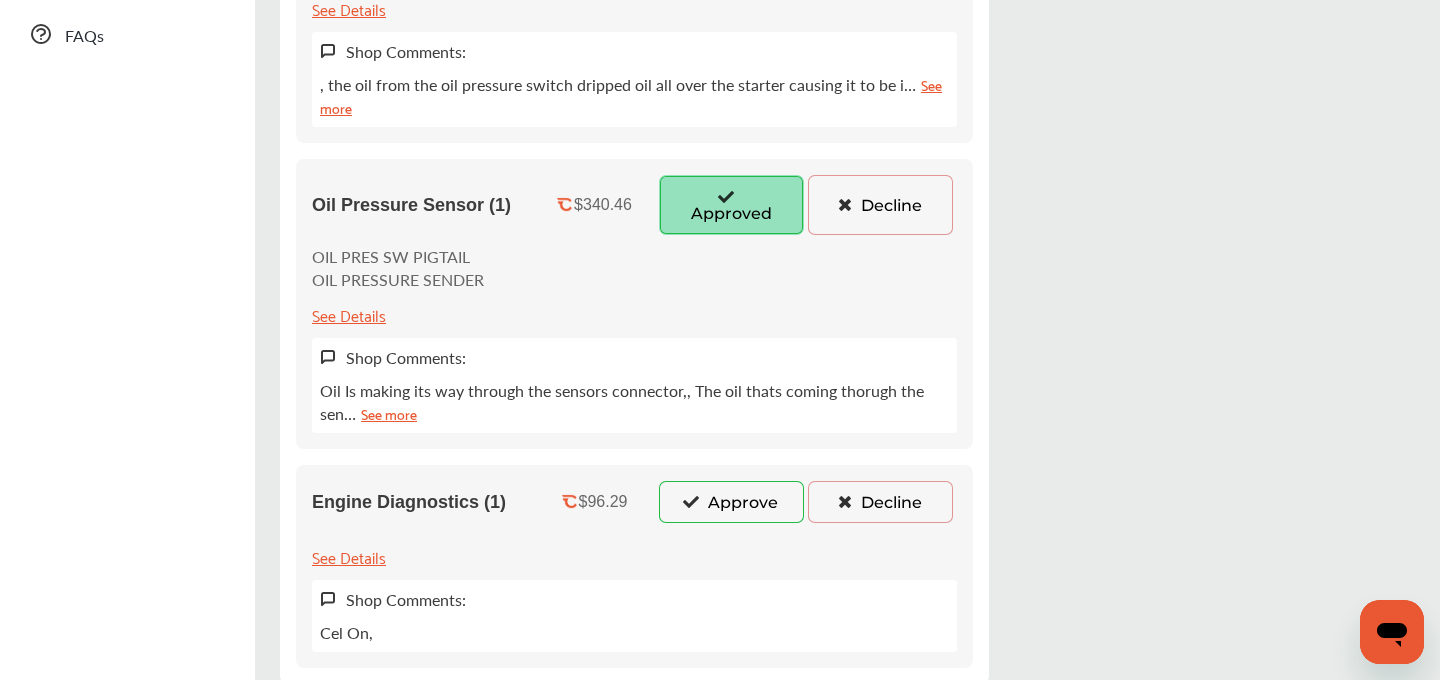 click on "Approve" at bounding box center (731, 502) 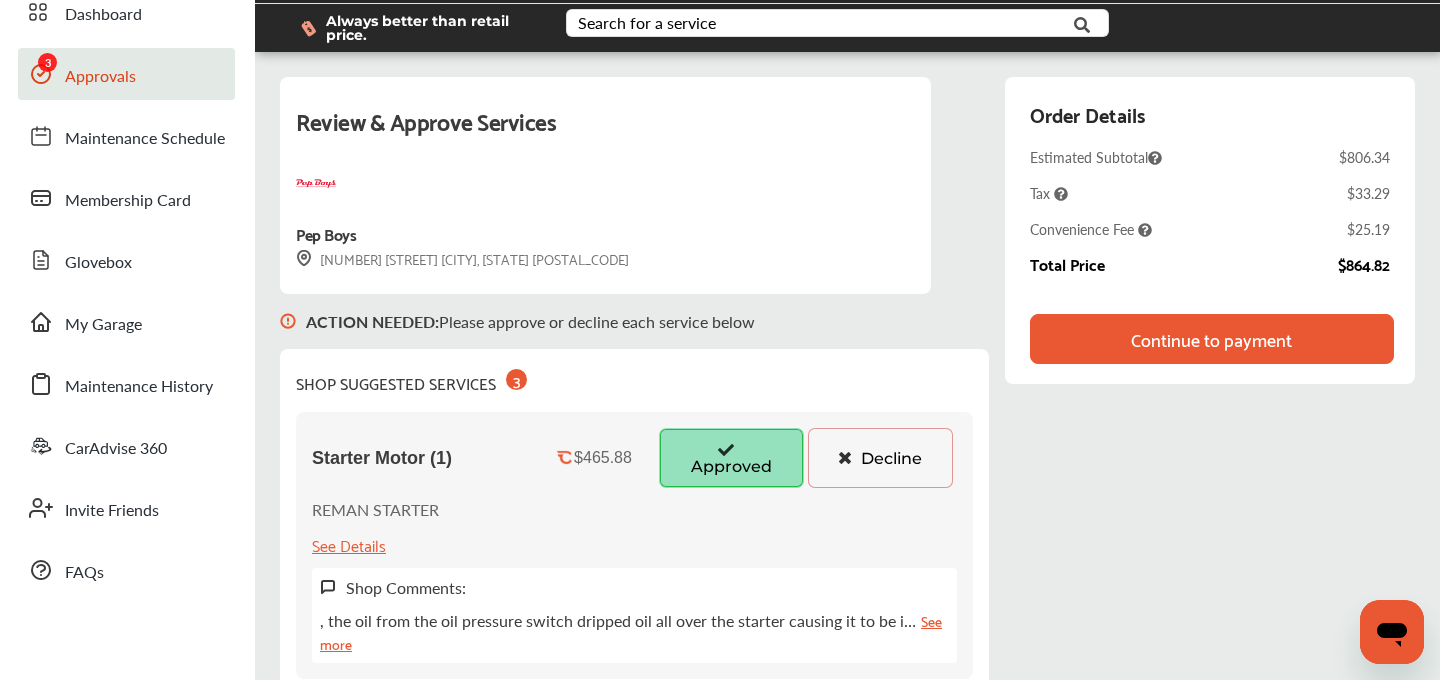 scroll, scrollTop: 0, scrollLeft: 0, axis: both 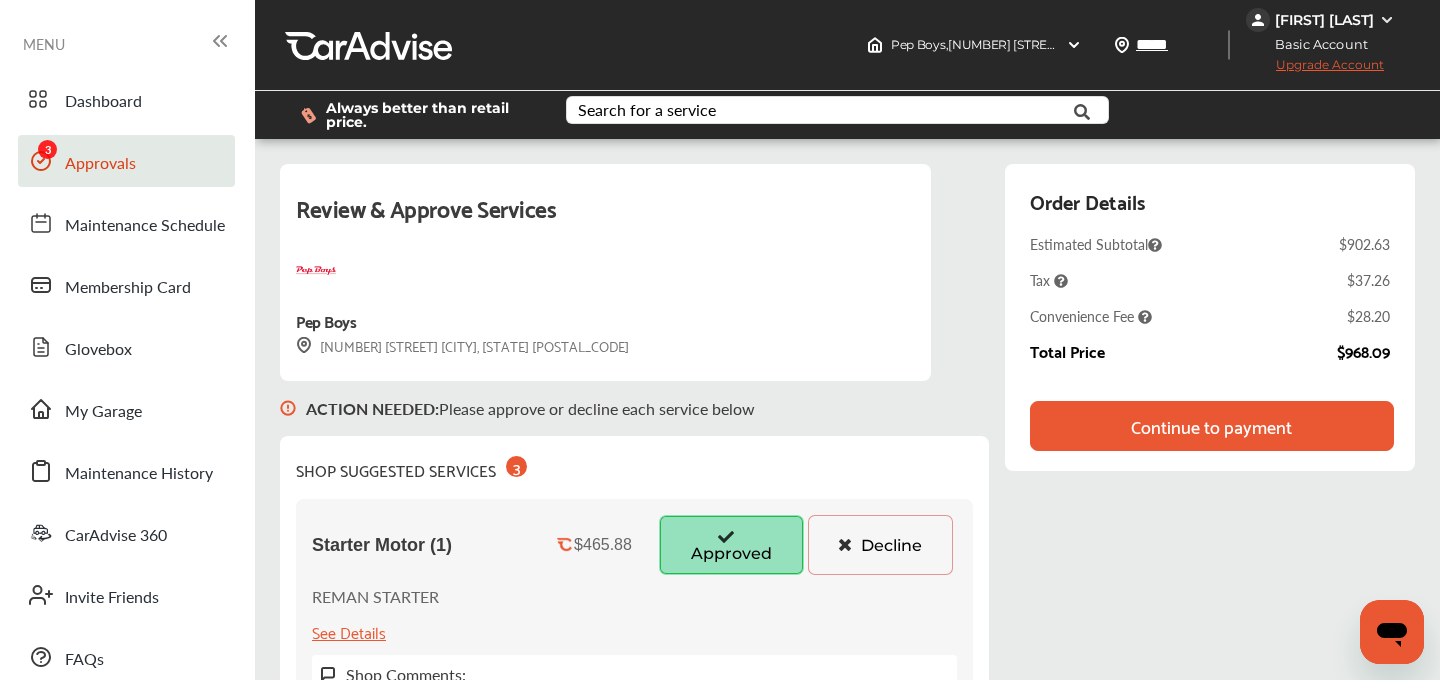 type 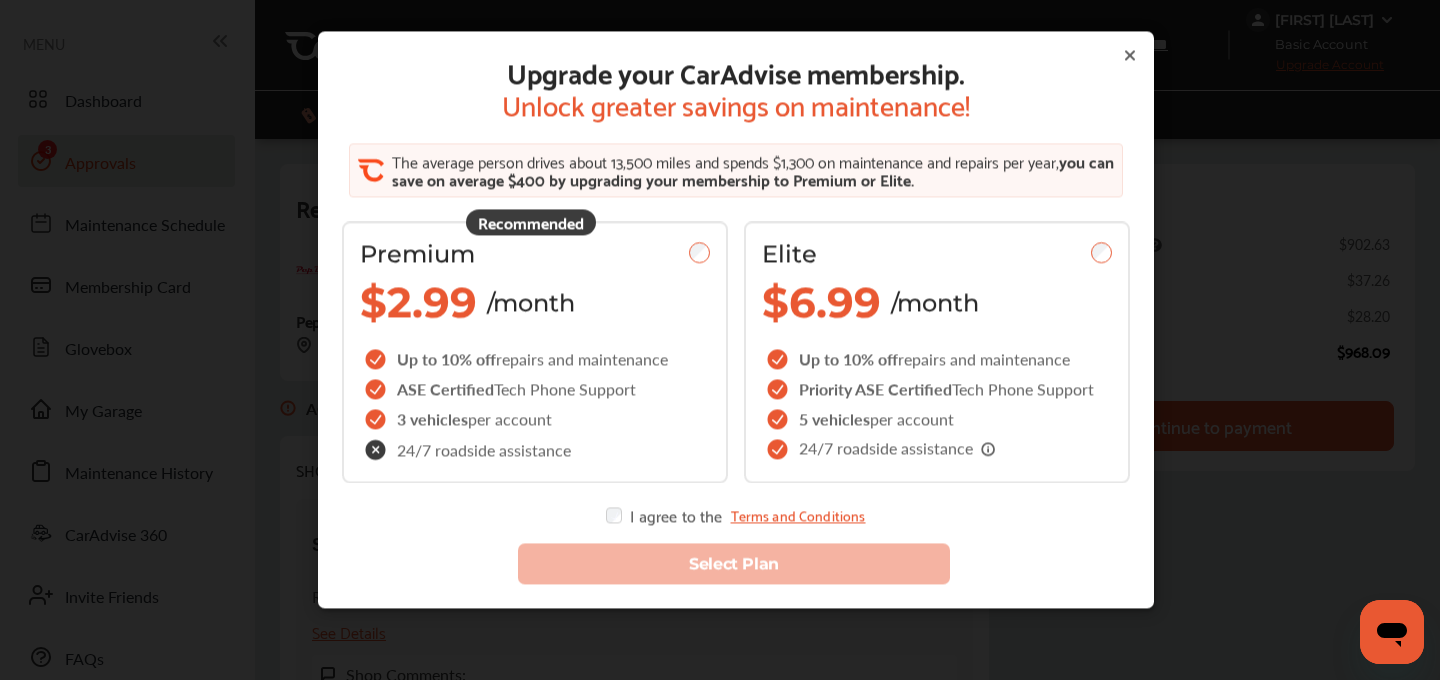 click 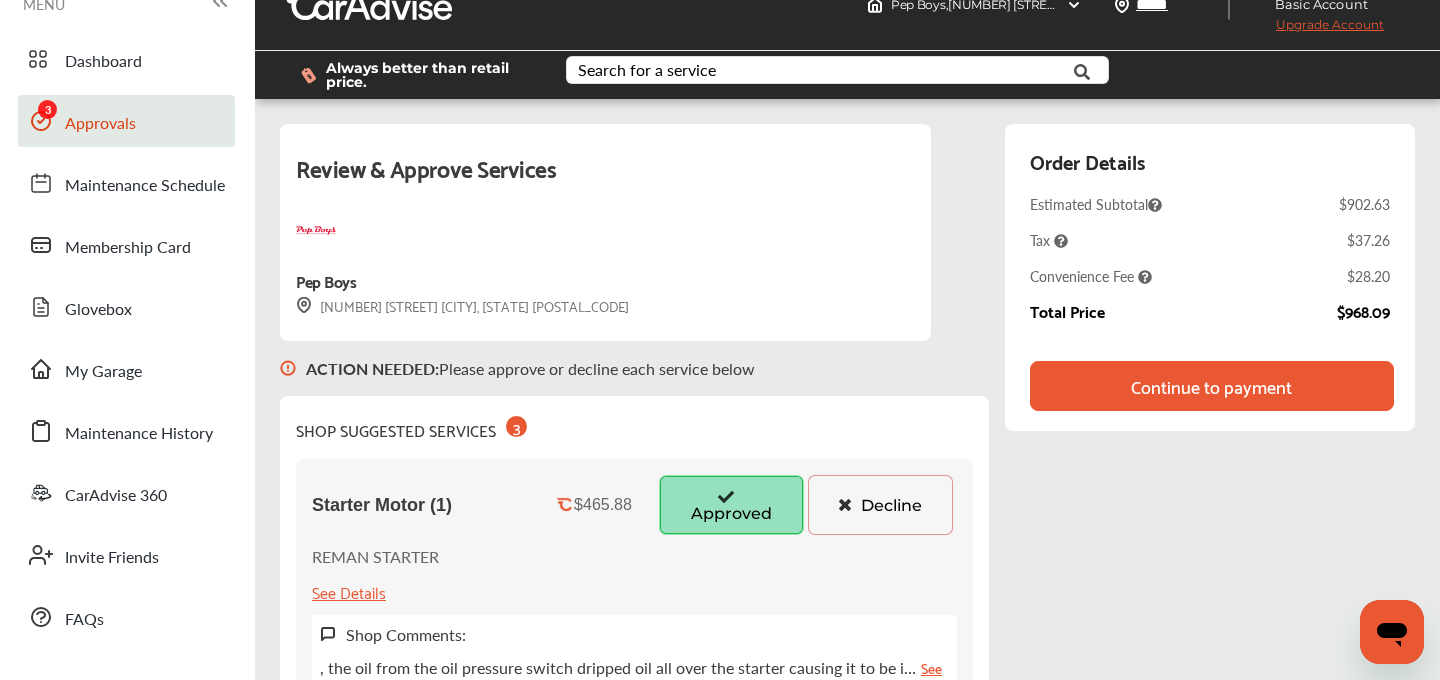 scroll, scrollTop: 0, scrollLeft: 0, axis: both 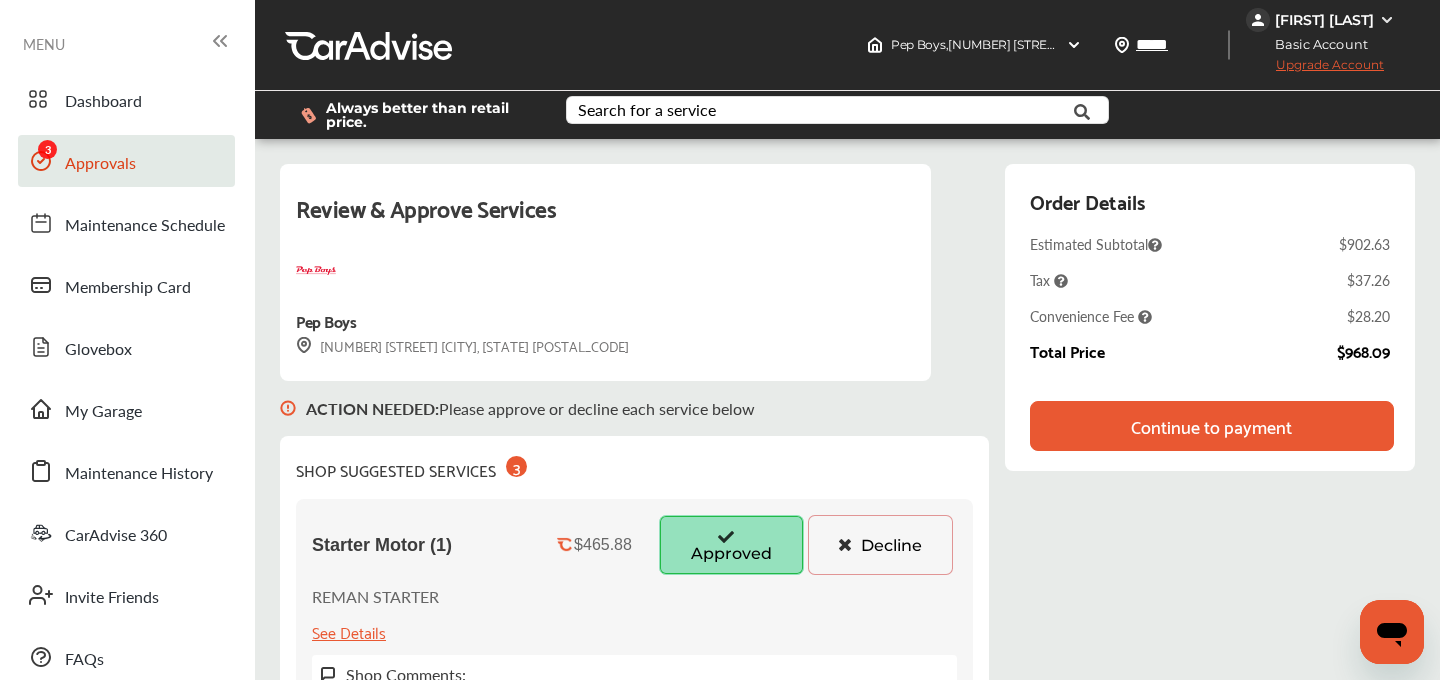 click on "Upgrade Account" at bounding box center (1315, 69) 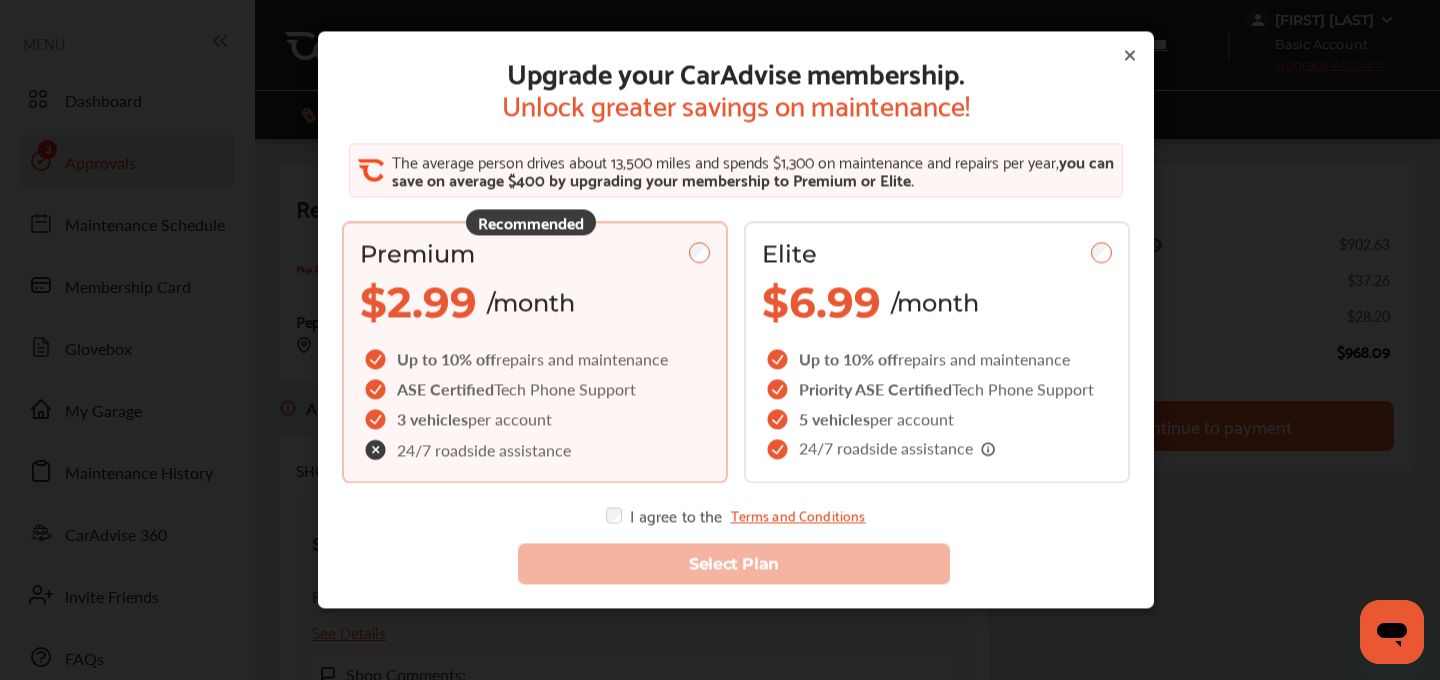 click on "Premium" at bounding box center [535, 254] 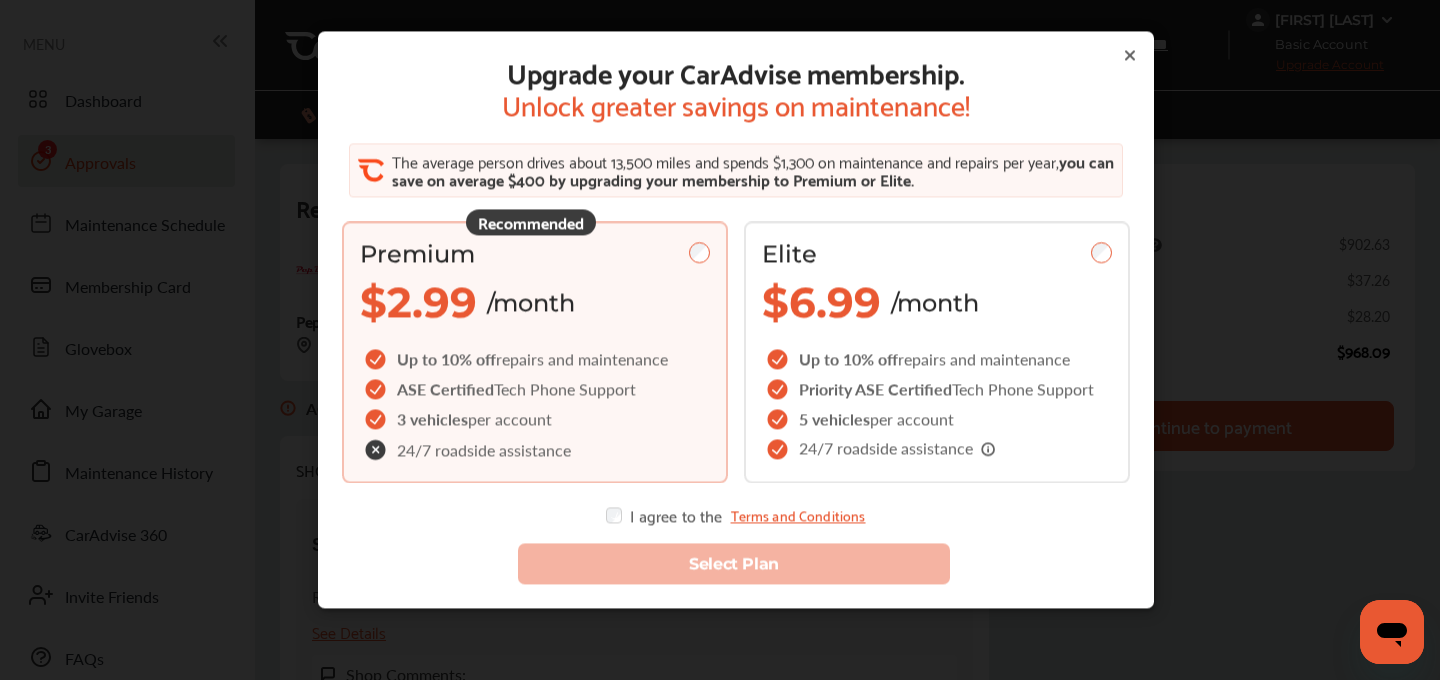 click on "Upgrade your CarAdvise membership.  Unlock greater savings on maintenance! The average person drives about 13,500 miles and spends $1,300 on maintenance and repairs per year,   you can save on average $400 by upgrading your membership to Premium or Elite. Recommended Premium $2.99  /month Up to 10% off  repairs and maintenance ASE Certified  Tech Phone Support  3 vehicles  per account 24/7 roadside assistance Elite $6.99  /month Up to 10% off  repairs and maintenance Priority ASE Certified  Tech Phone Support  5 vehicles  per account 24/7 roadside assistance
I agree to the Terms and Conditions" at bounding box center [736, 290] 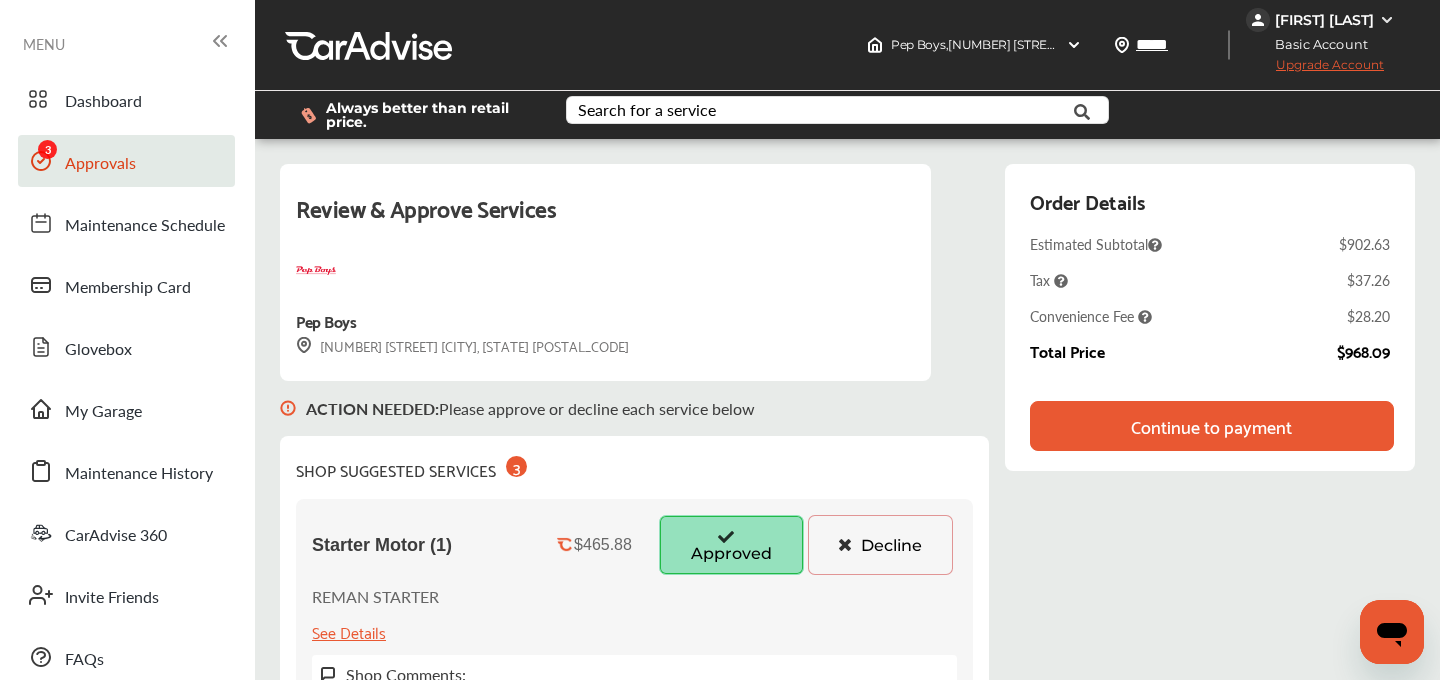 click on "[FIRST]  [LAST]" at bounding box center [1324, 20] 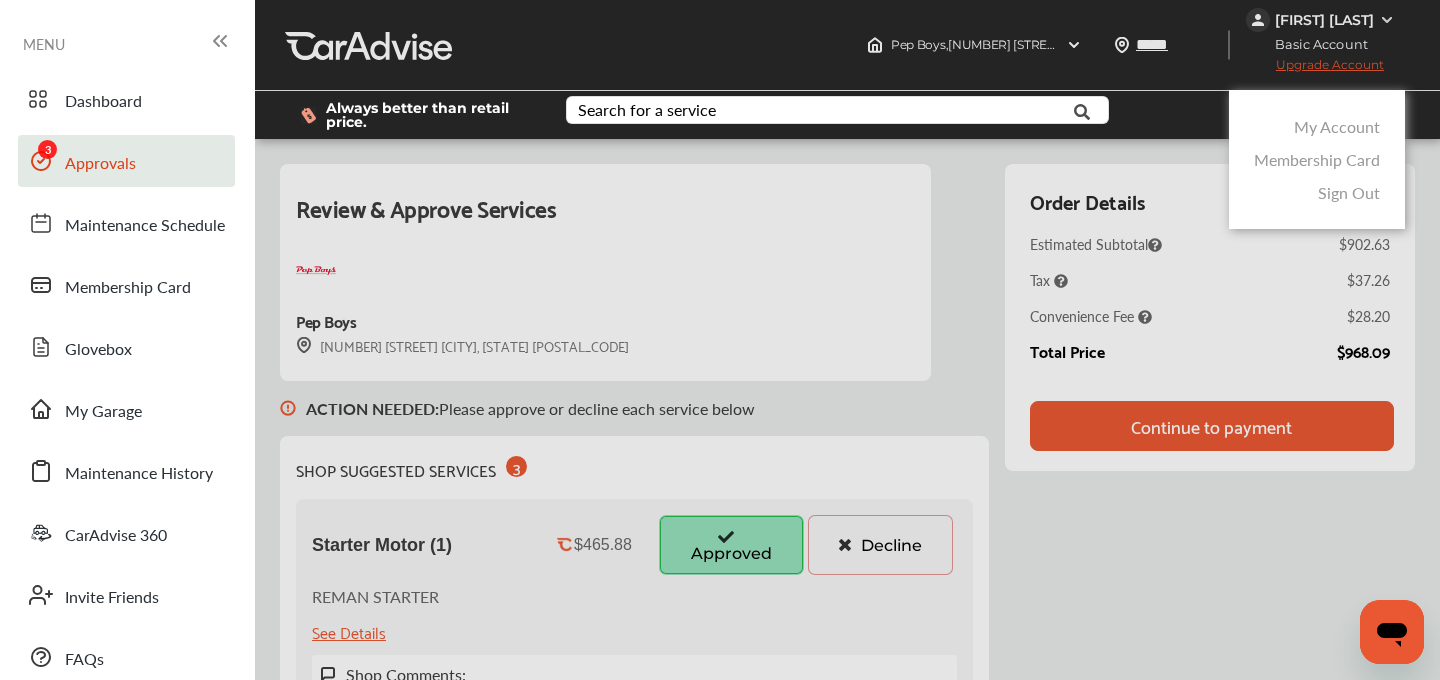 click on "My Account" at bounding box center (1337, 126) 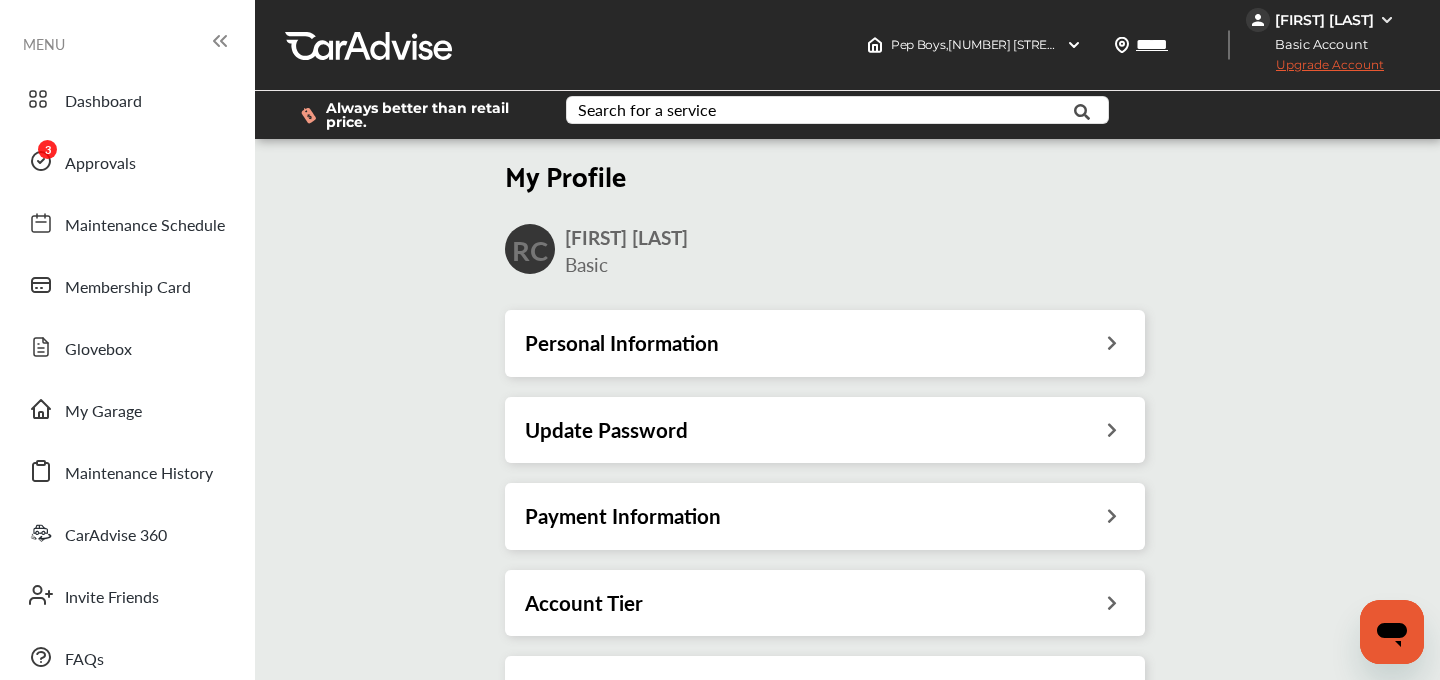 click on "Payment Information" at bounding box center [623, 516] 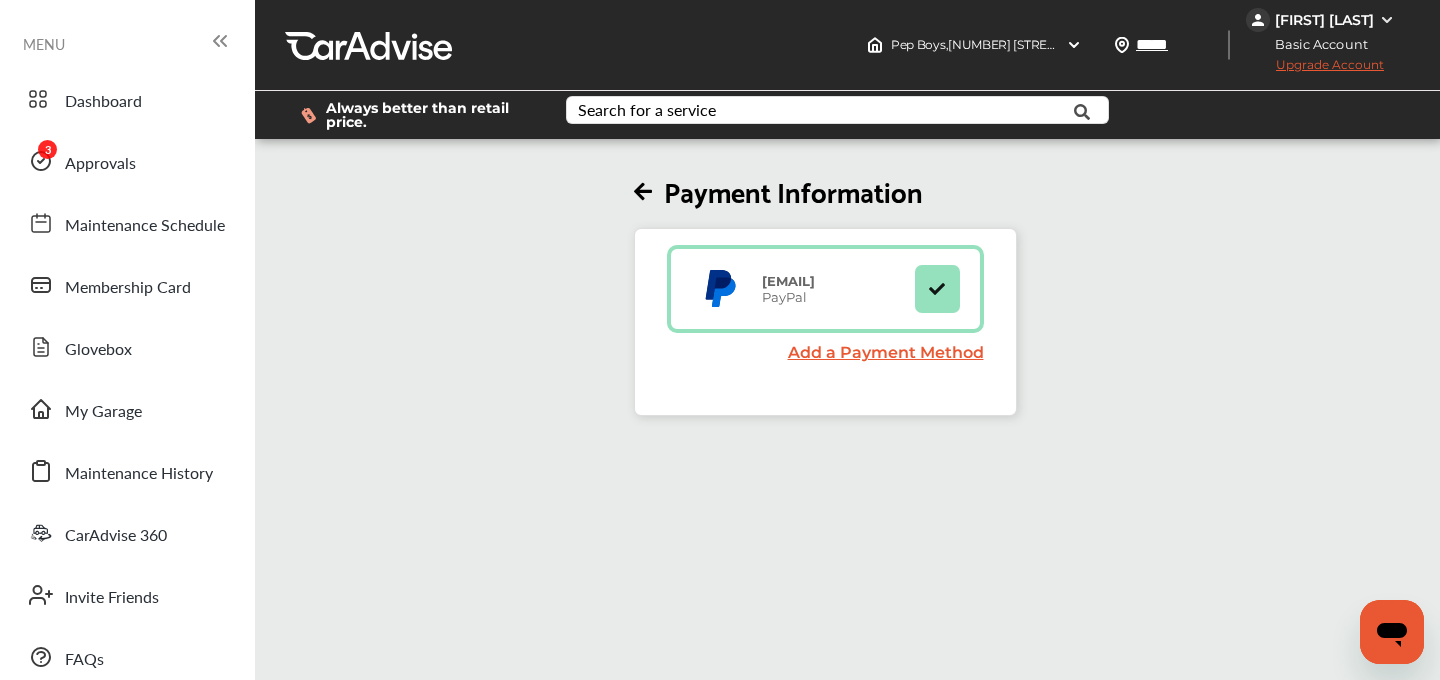 click on "Upgrade Account" at bounding box center [1315, 69] 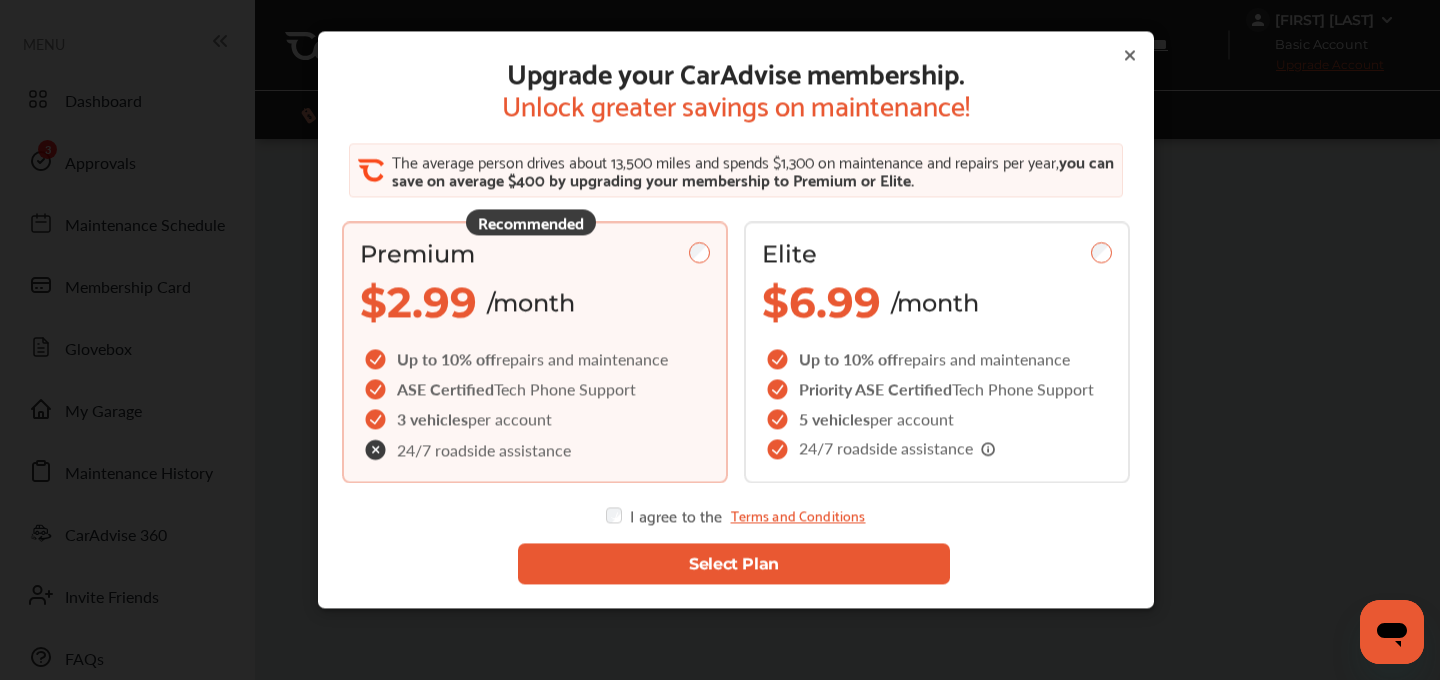 click on "Select Plan" at bounding box center (734, 564) 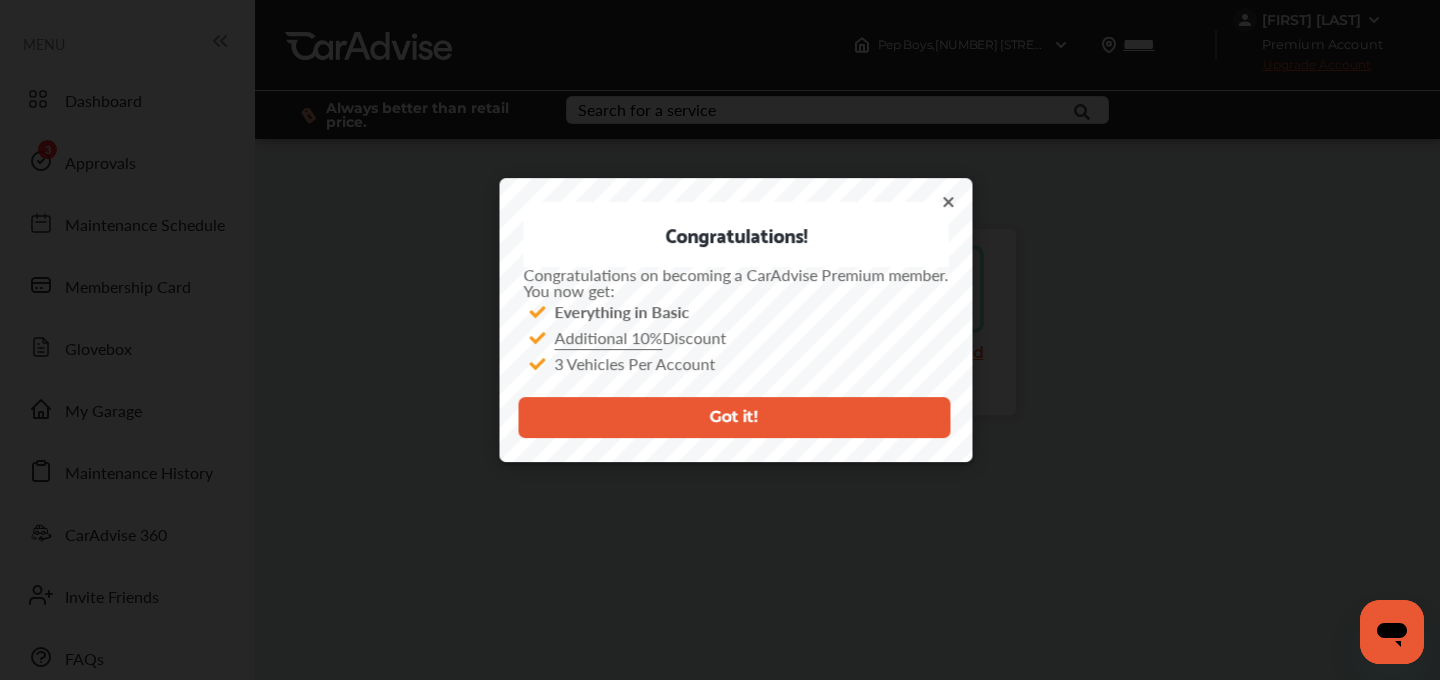 click 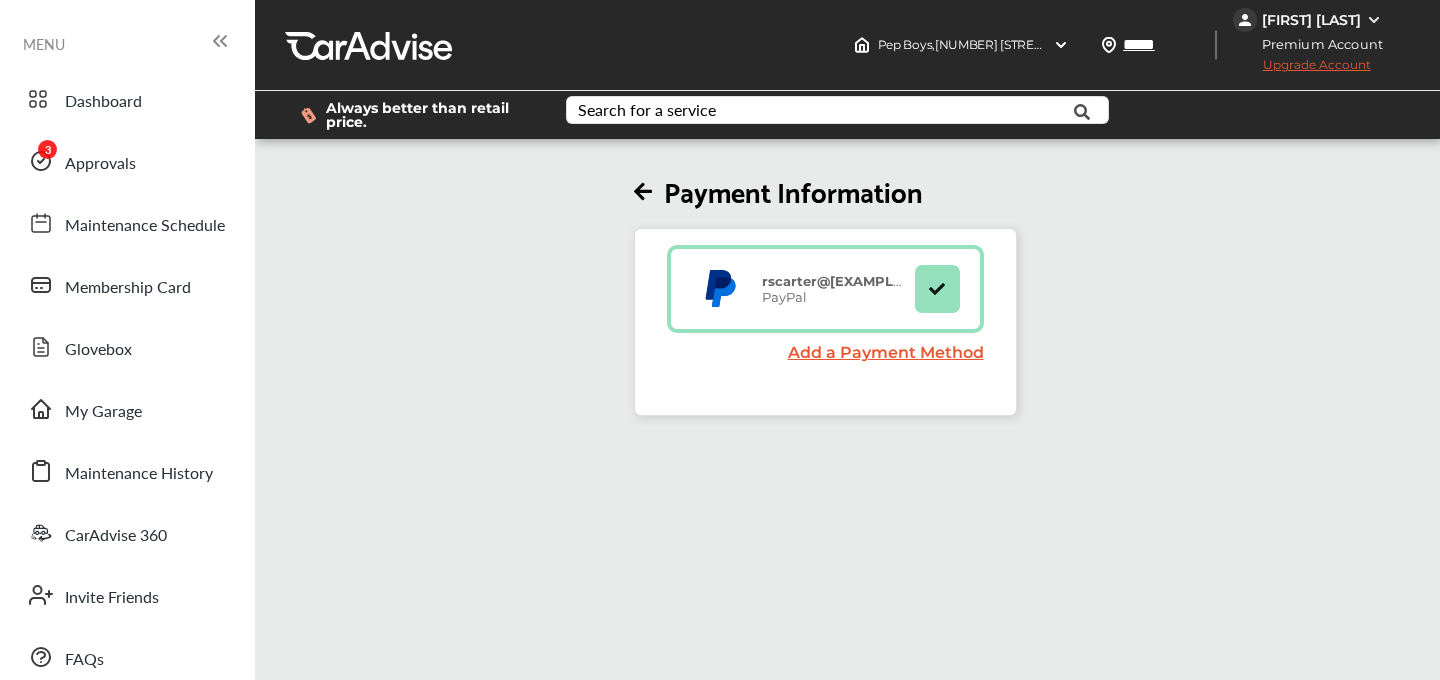 scroll, scrollTop: 0, scrollLeft: 0, axis: both 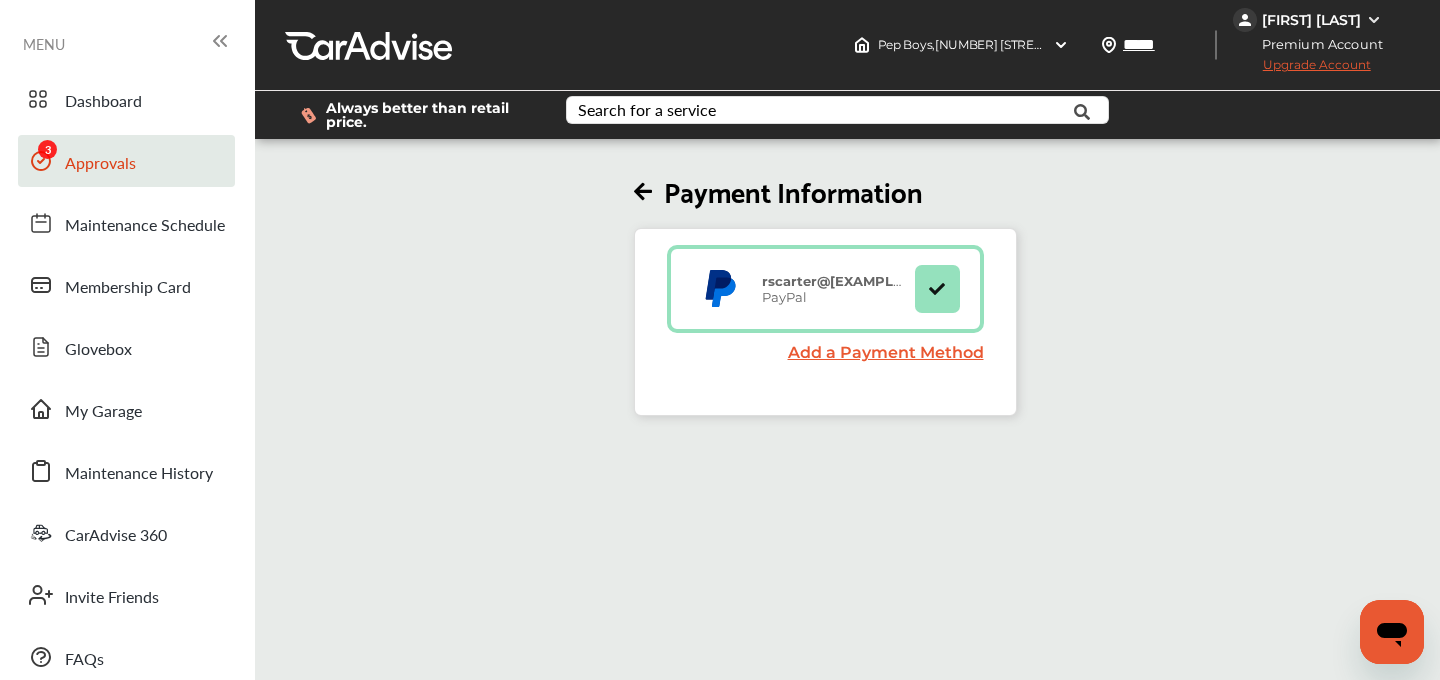 click on "Approvals" at bounding box center (100, 164) 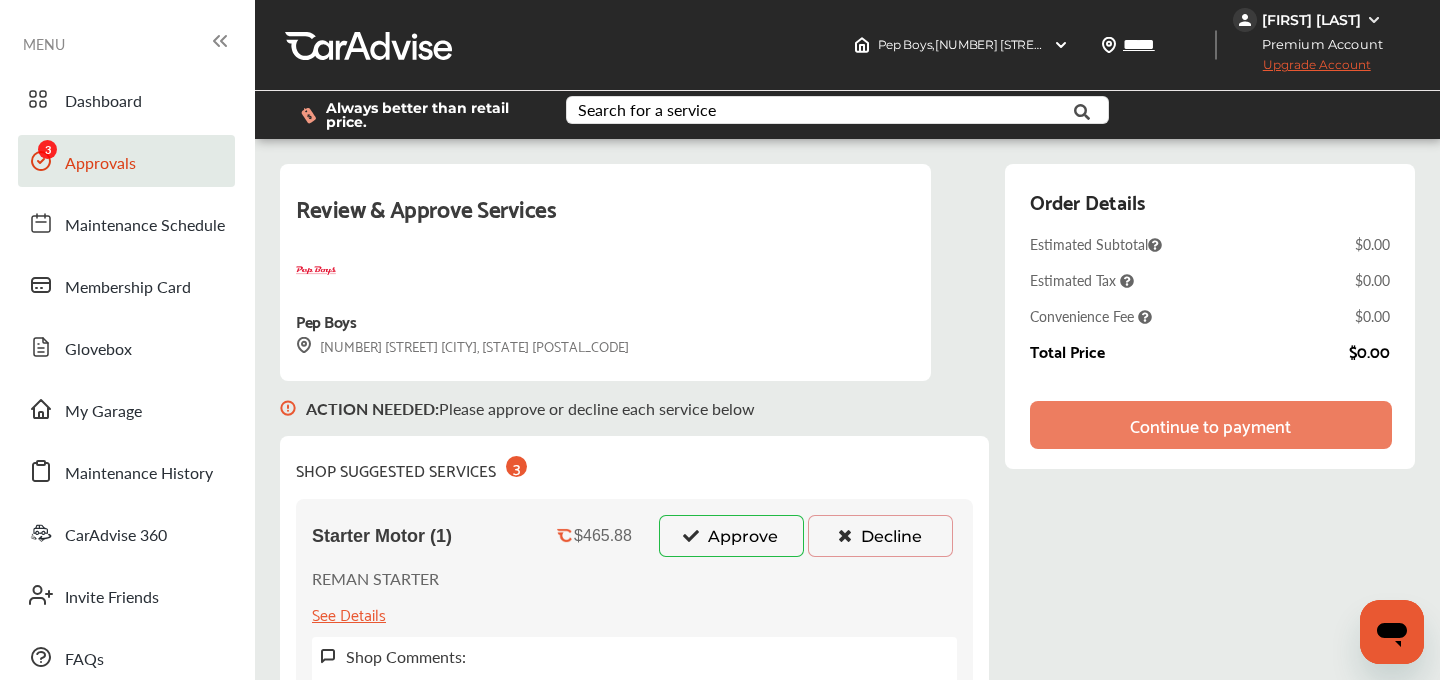 click at bounding box center [691, 535] 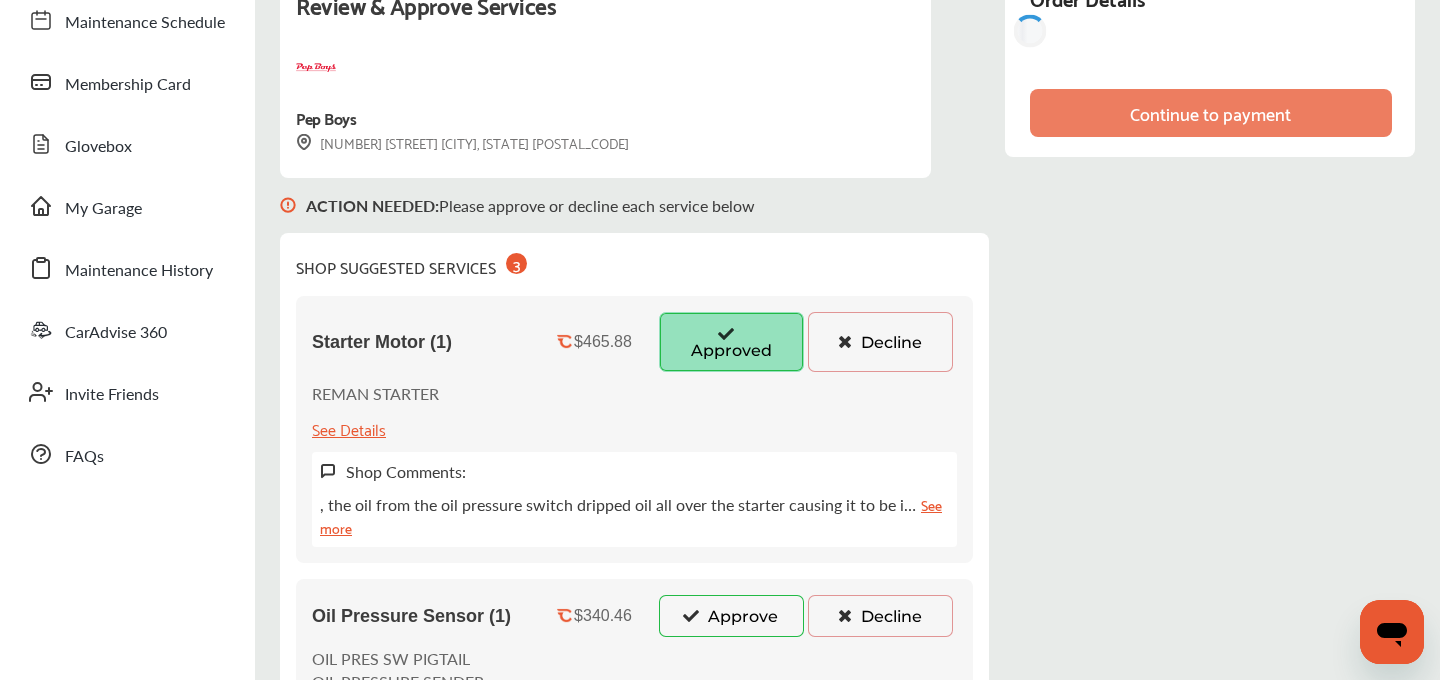 scroll, scrollTop: 337, scrollLeft: 0, axis: vertical 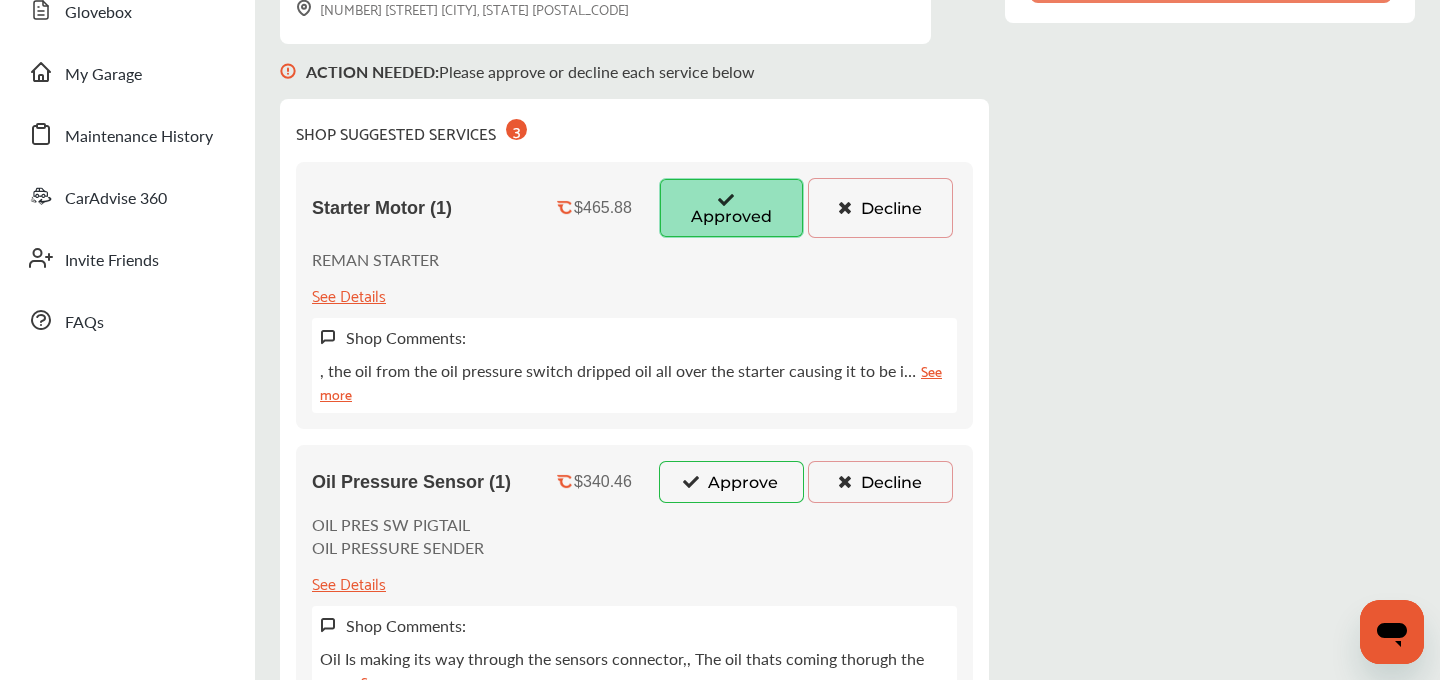 click on "Approve" at bounding box center (731, 482) 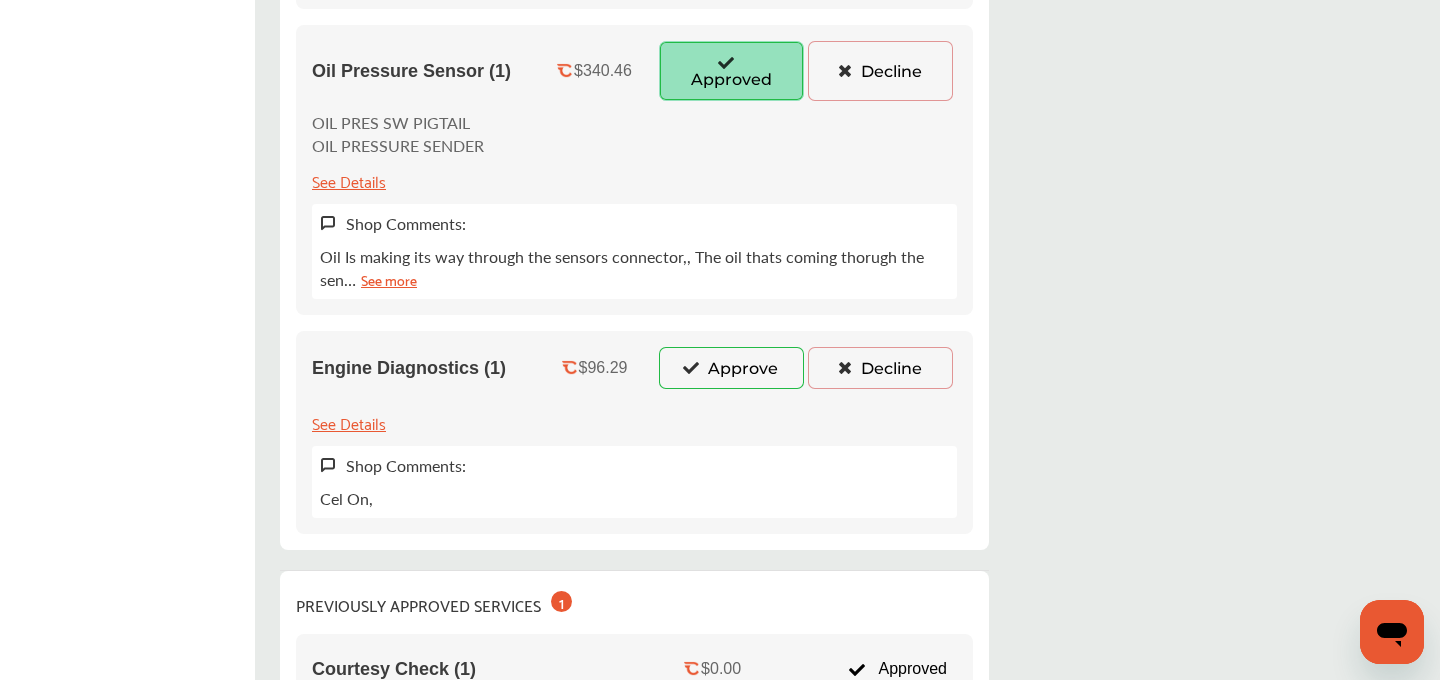 click on "Approve" at bounding box center [731, 368] 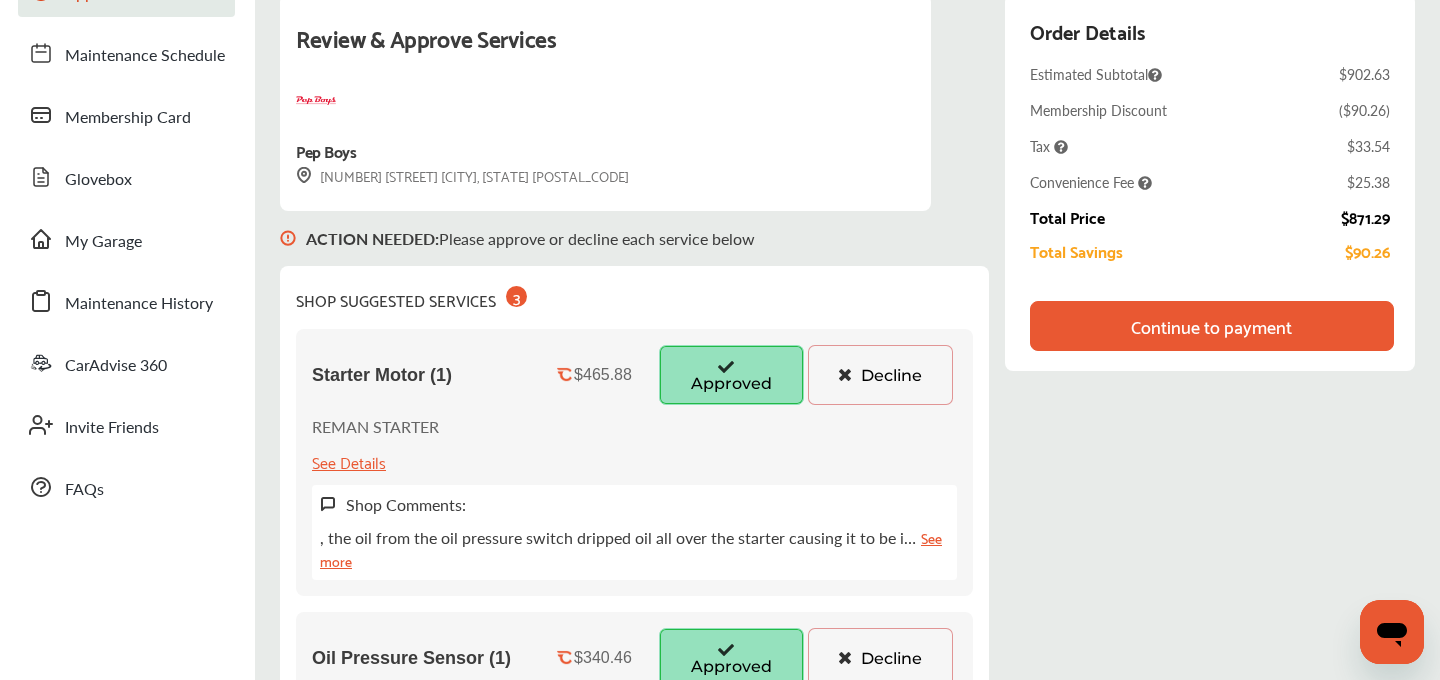 scroll, scrollTop: 98, scrollLeft: 0, axis: vertical 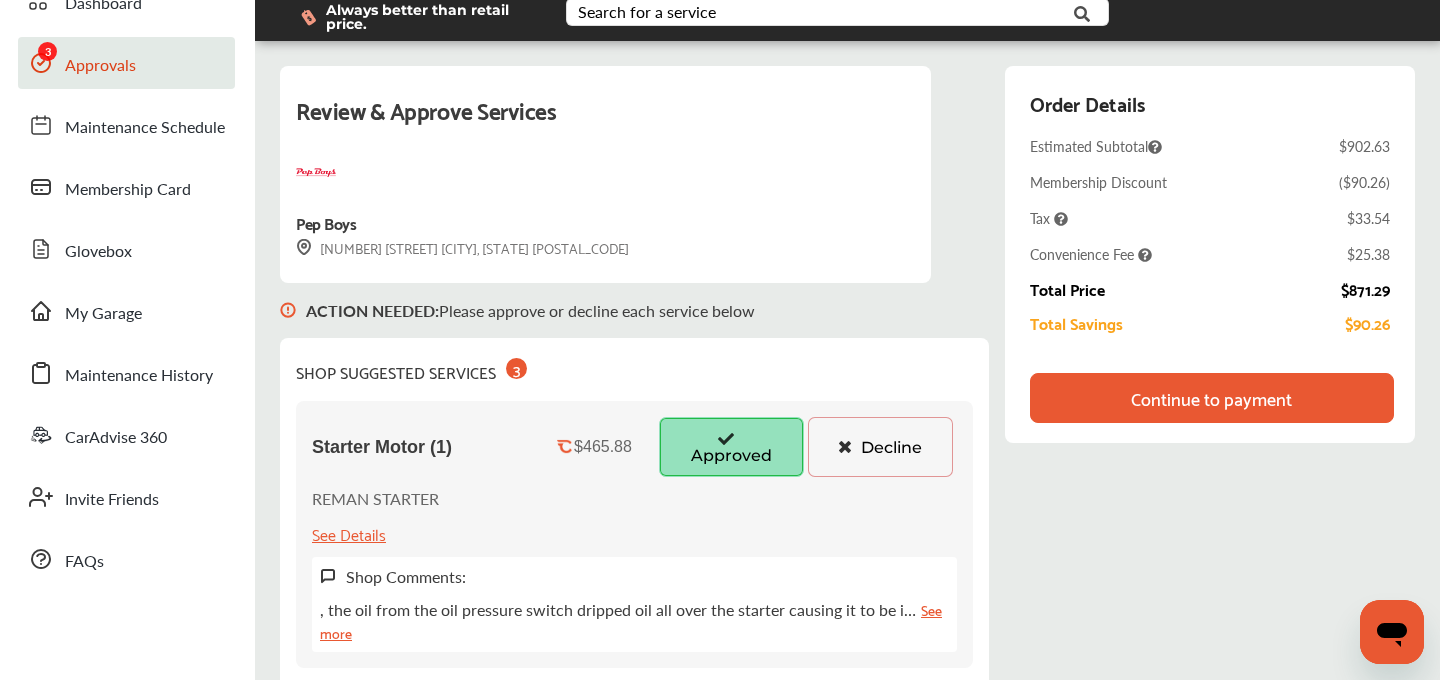 type 